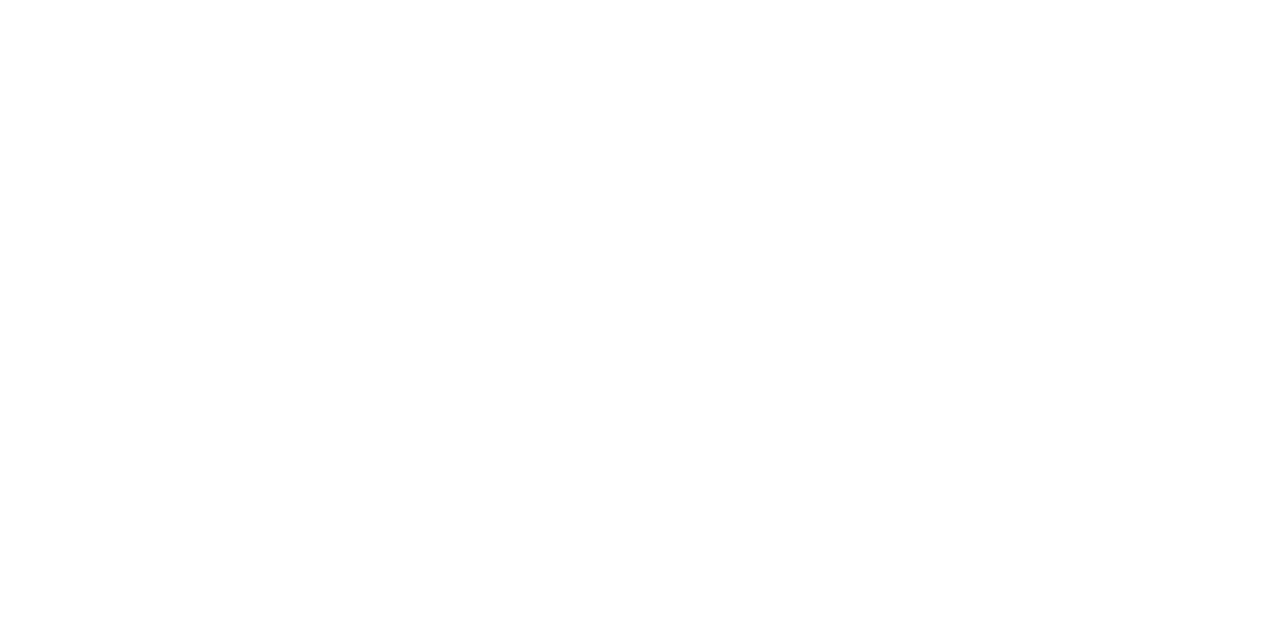 scroll, scrollTop: 0, scrollLeft: 0, axis: both 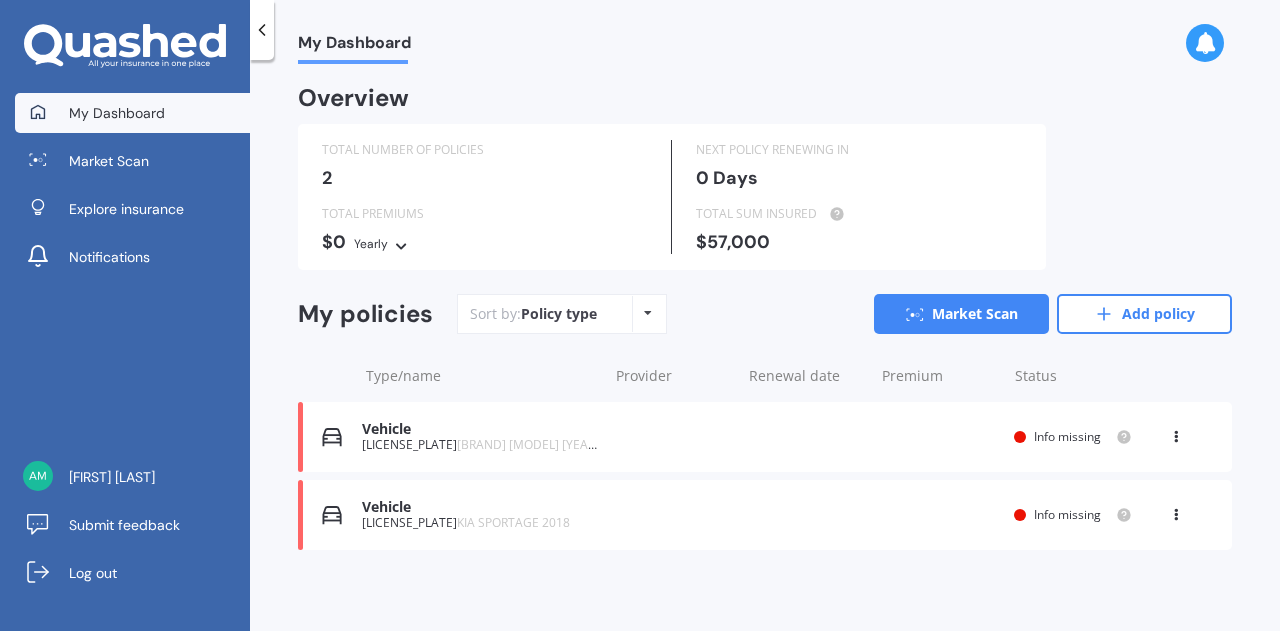 click at bounding box center [262, 30] 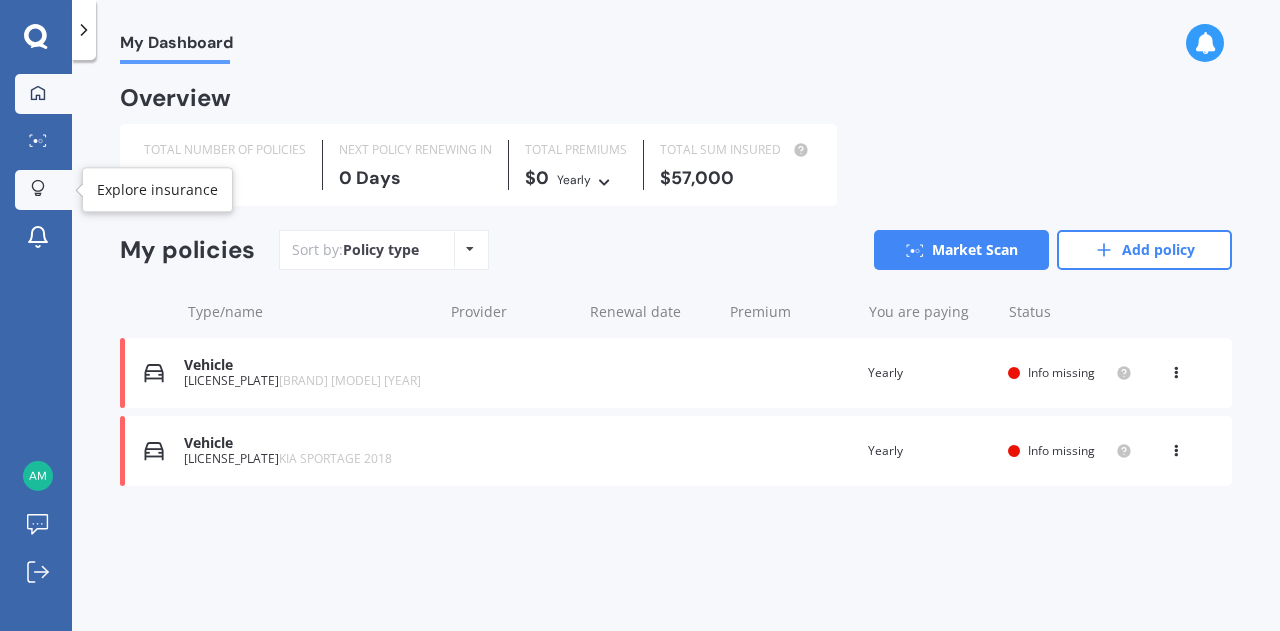 click at bounding box center (38, 189) 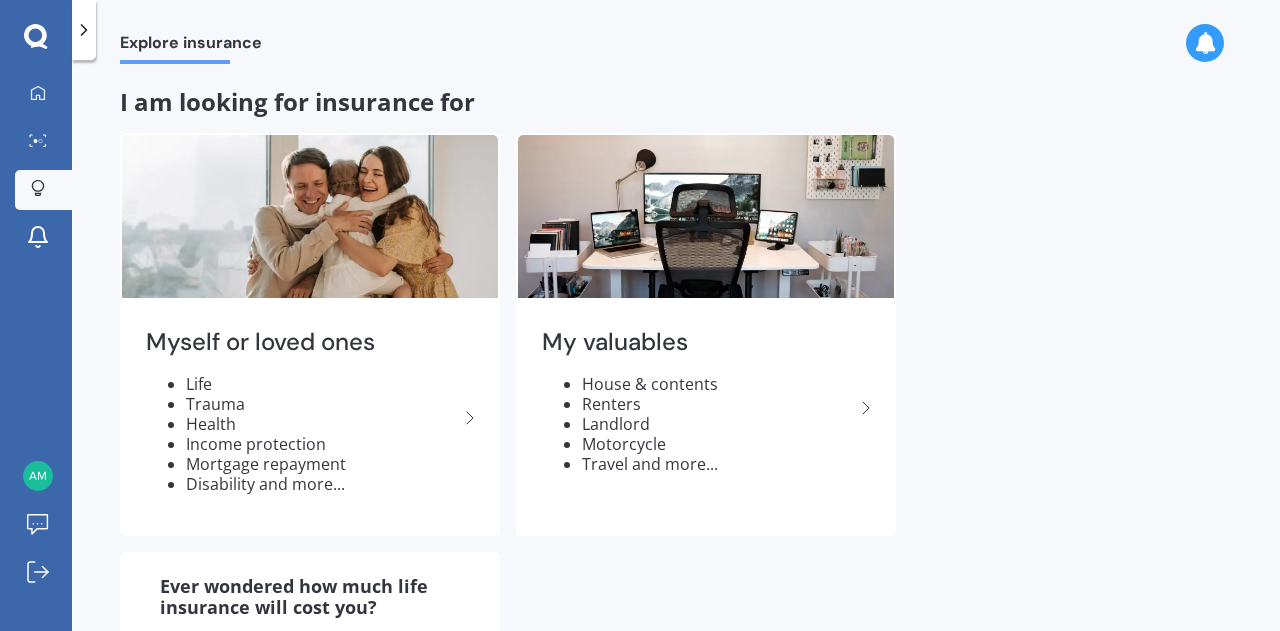 scroll, scrollTop: 34, scrollLeft: 0, axis: vertical 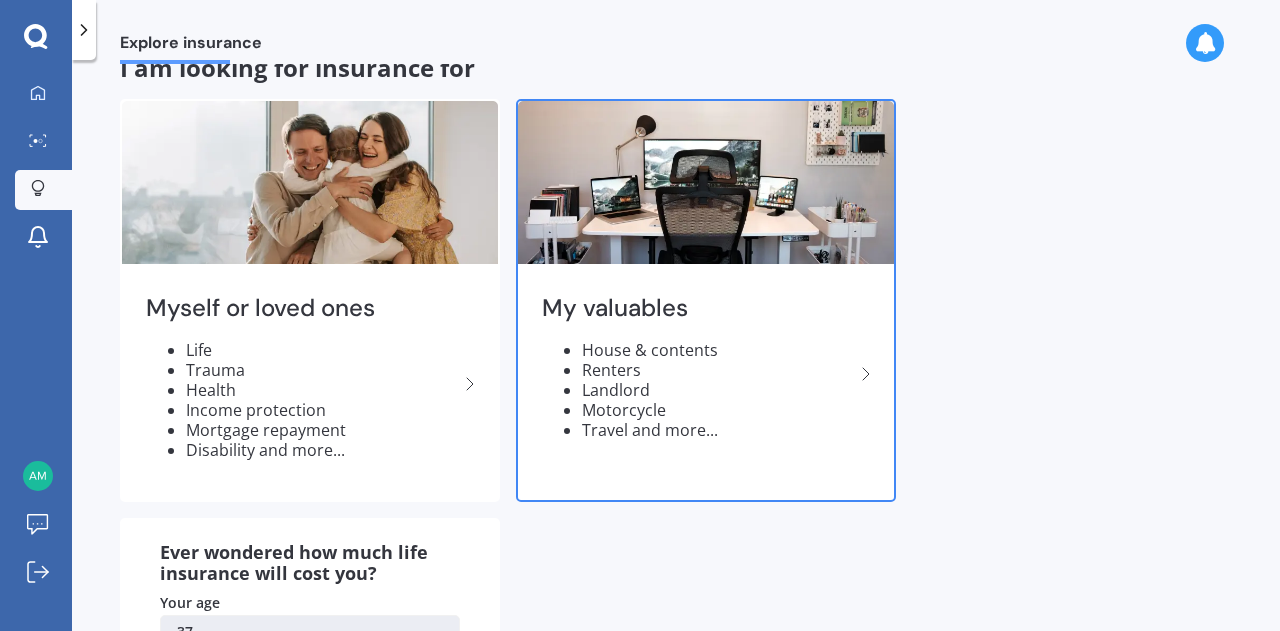 click on "Renters" at bounding box center [322, 370] 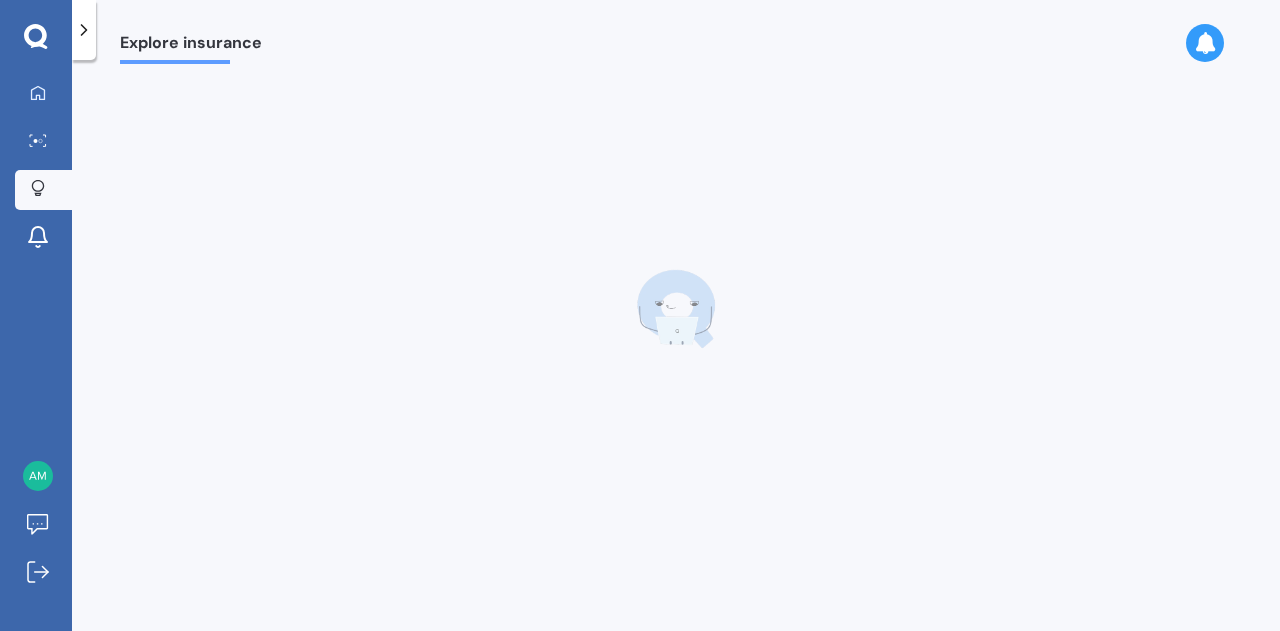 scroll, scrollTop: 0, scrollLeft: 0, axis: both 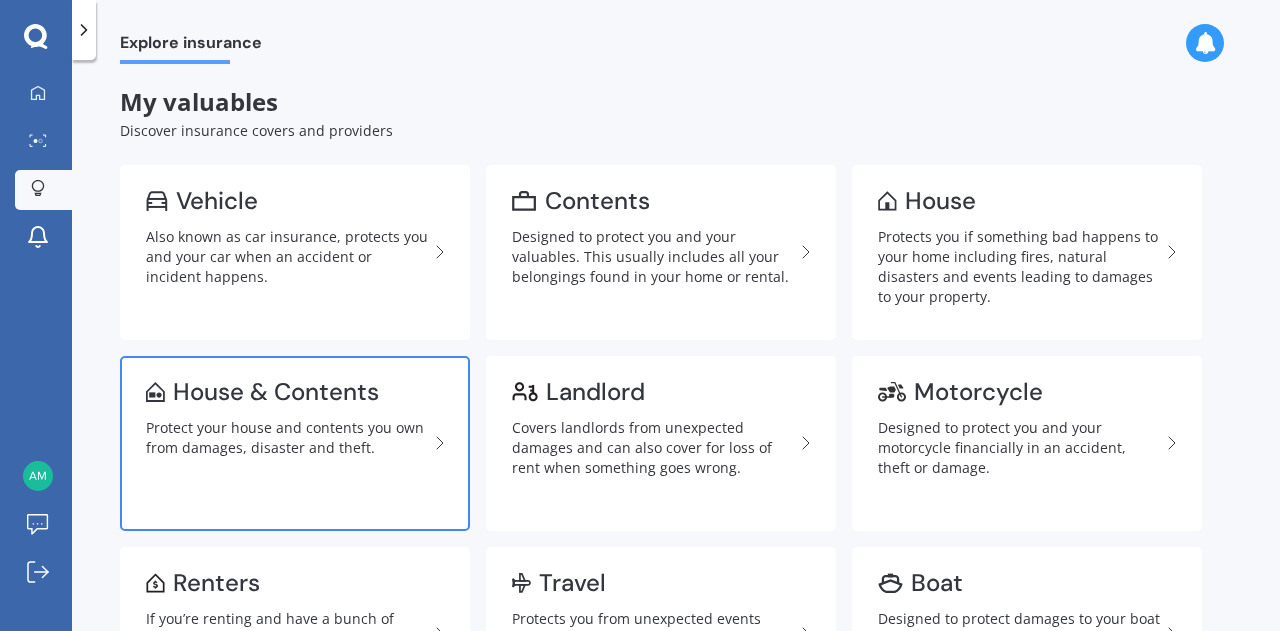 click on "House & Contents Protect your house and contents you own from damages, disaster and theft." at bounding box center [295, 443] 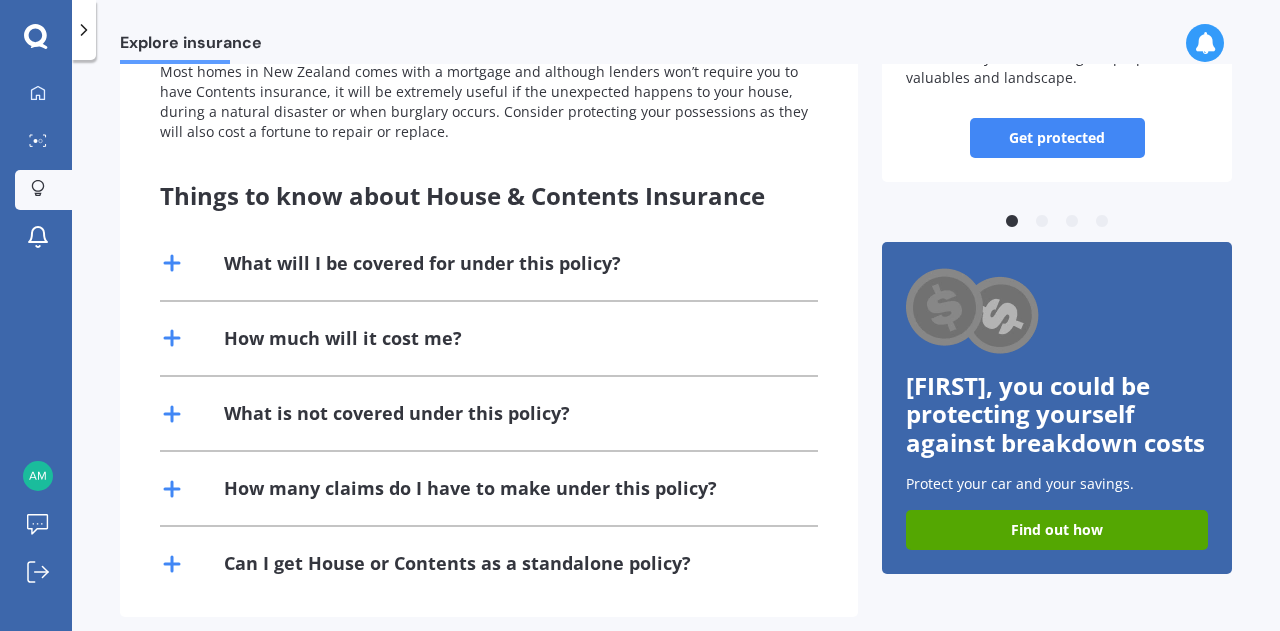 scroll, scrollTop: 344, scrollLeft: 0, axis: vertical 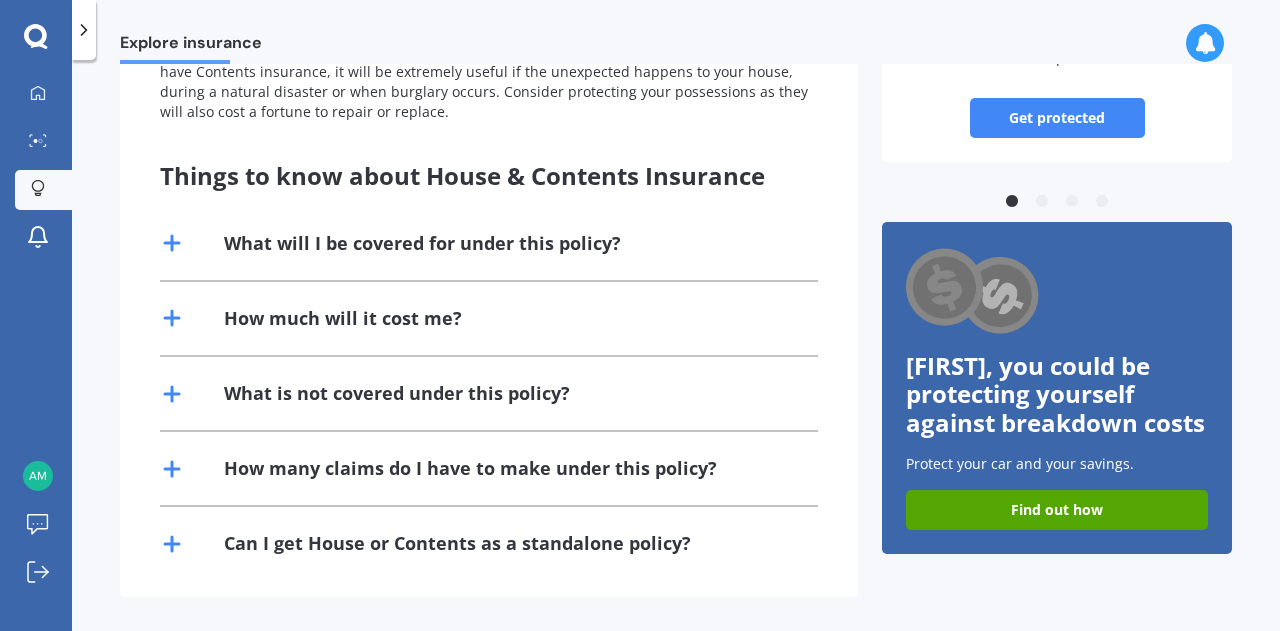 click on "How many claims do I have to make under this policy?" at bounding box center [422, 243] 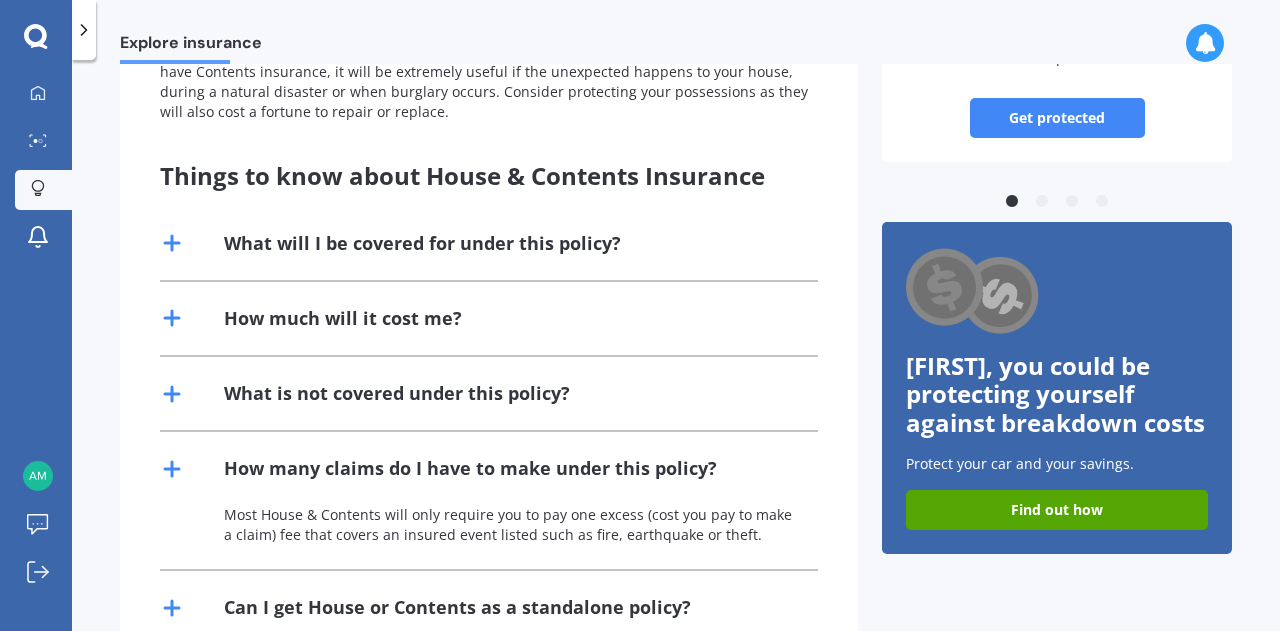 click on "How many claims do I have to make under this policy?" at bounding box center (470, 468) 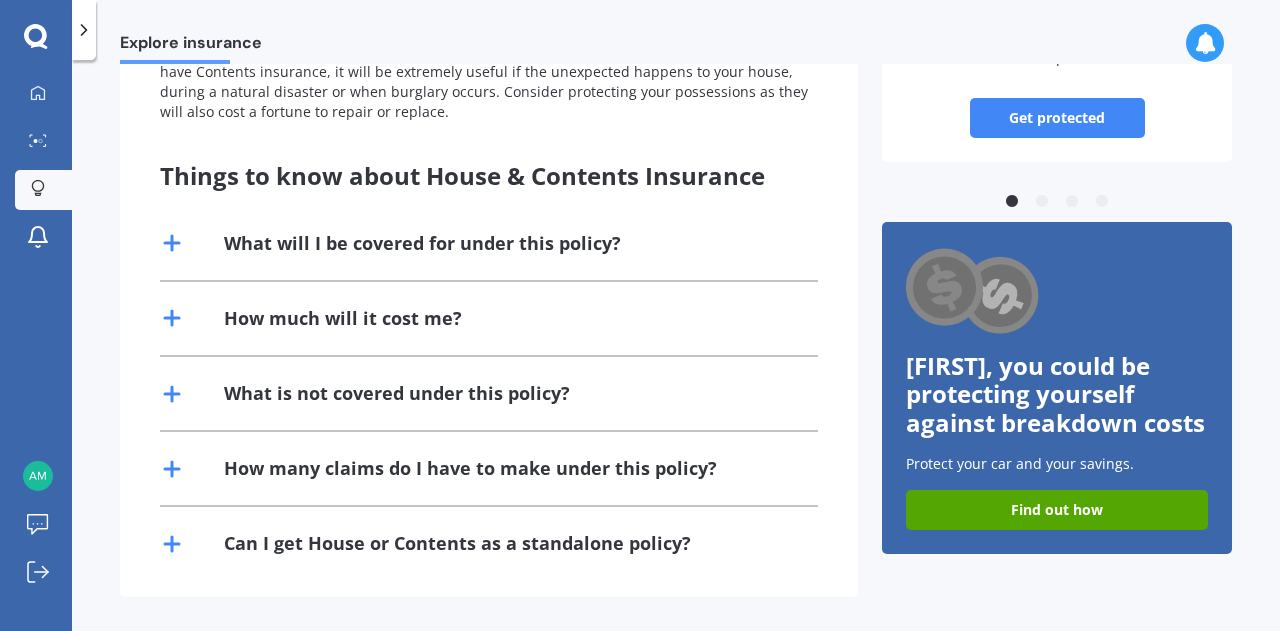 scroll, scrollTop: 0, scrollLeft: 0, axis: both 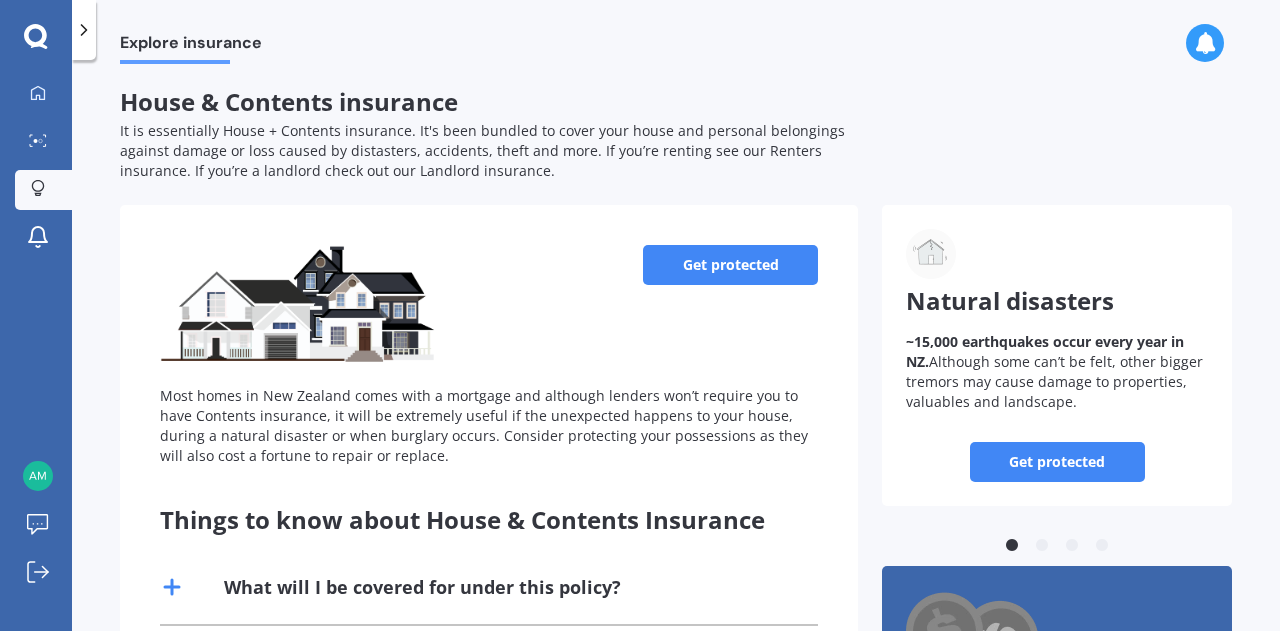 click on "Get protected" at bounding box center (730, 265) 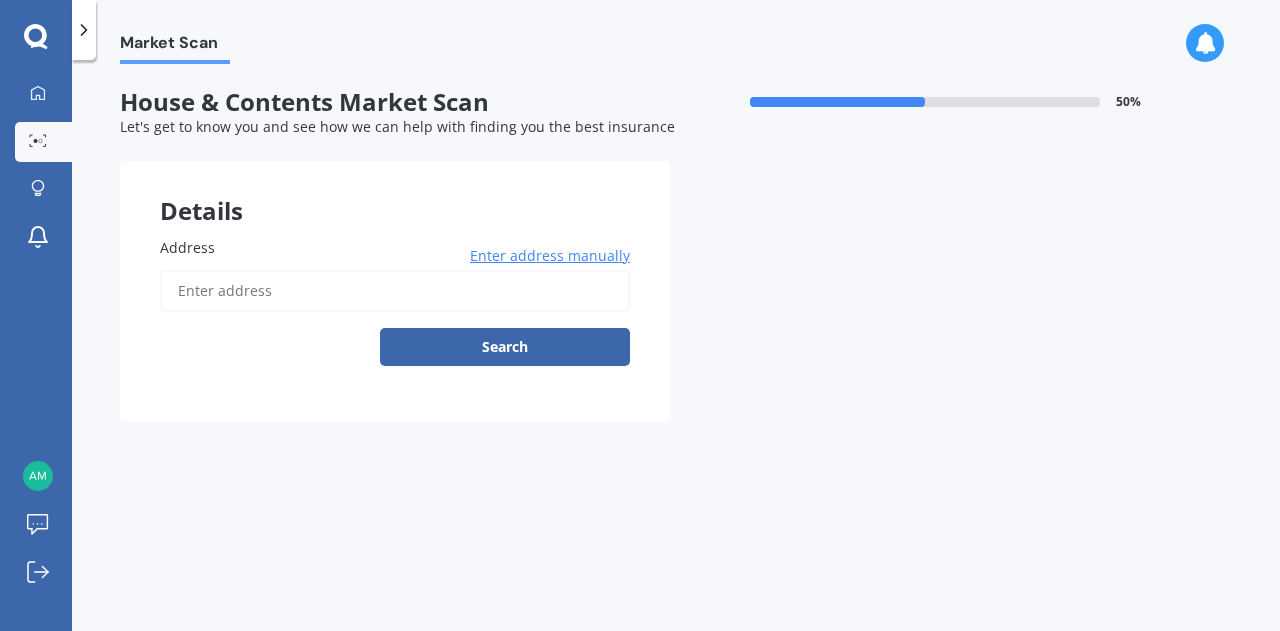 click on "Address" at bounding box center (395, 291) 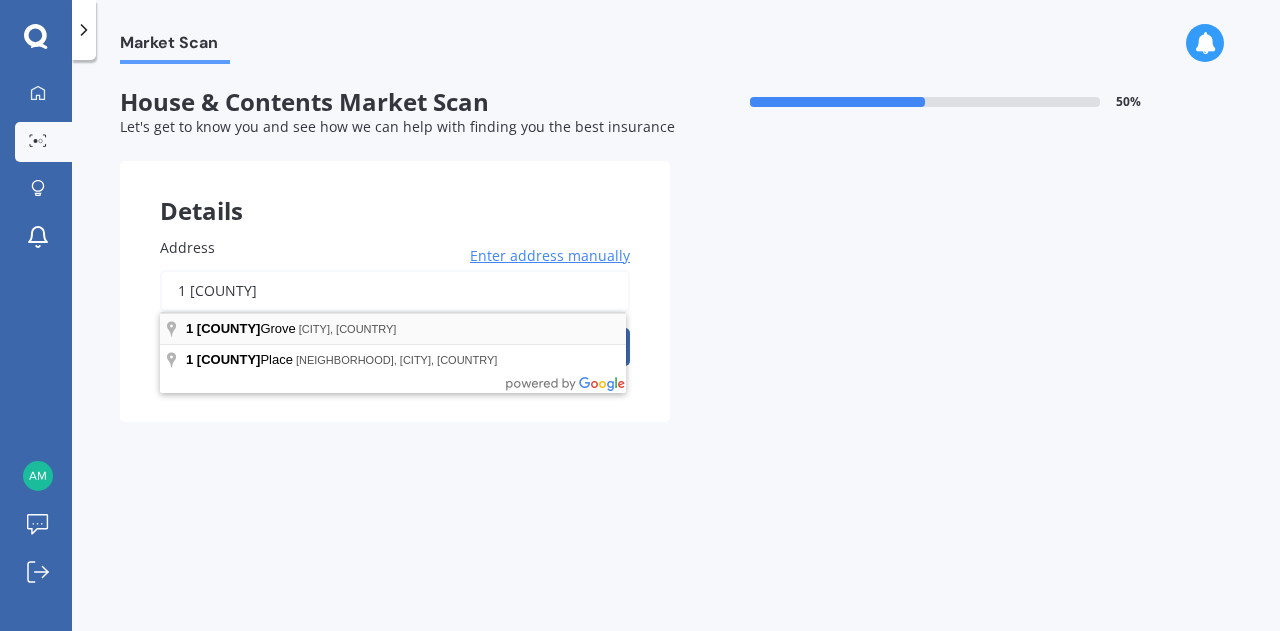 type on "1 [COUNTY]" 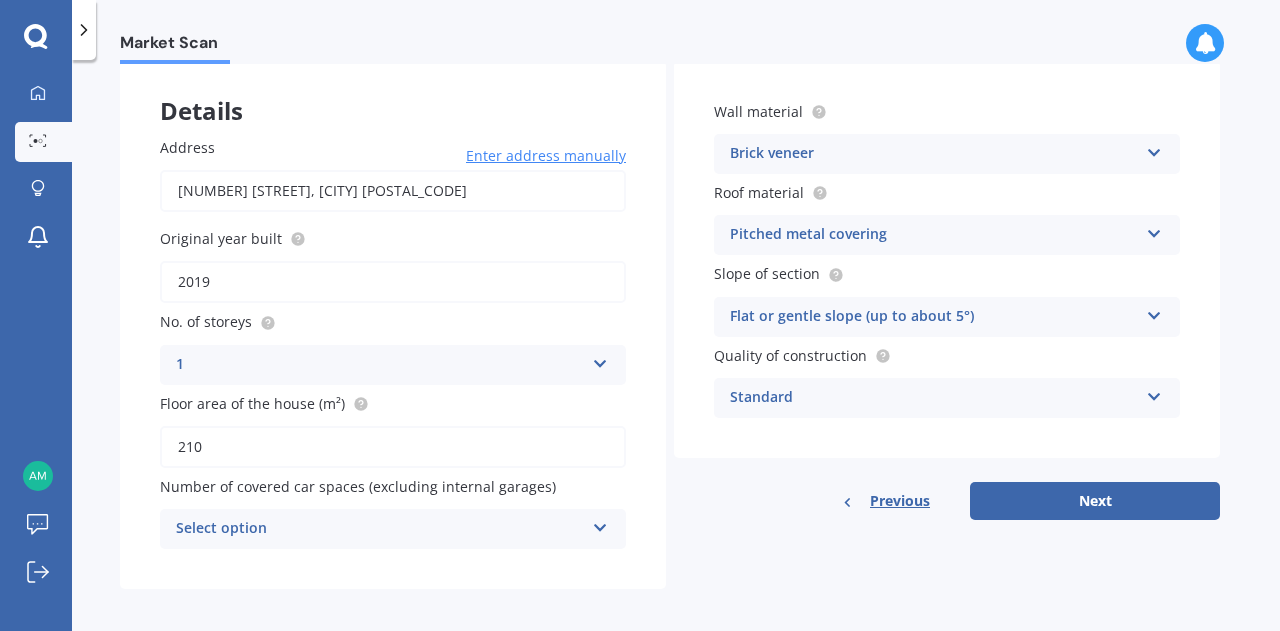 scroll, scrollTop: 111, scrollLeft: 0, axis: vertical 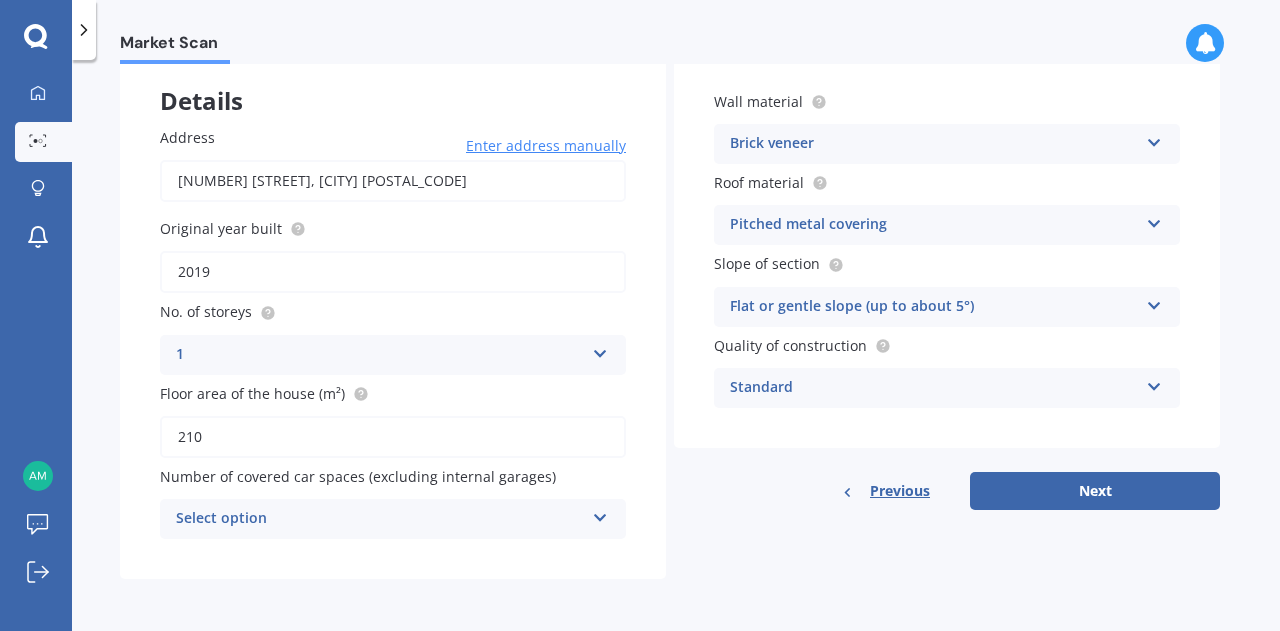 click at bounding box center (600, 350) 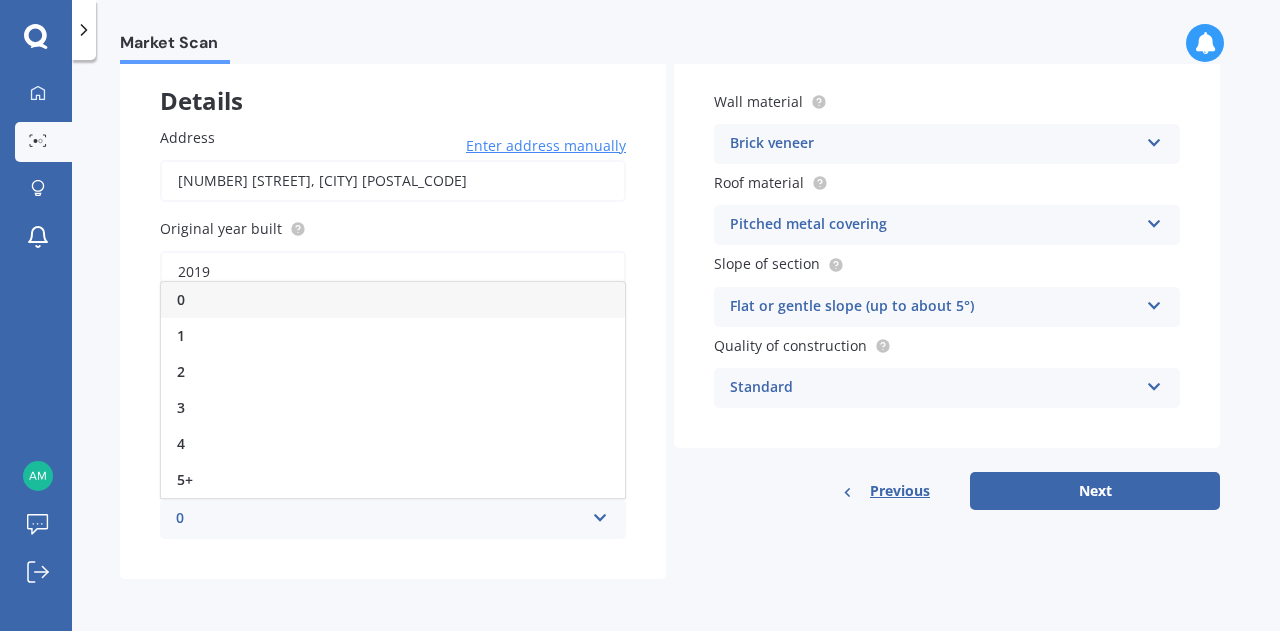 click on "0" at bounding box center [393, 300] 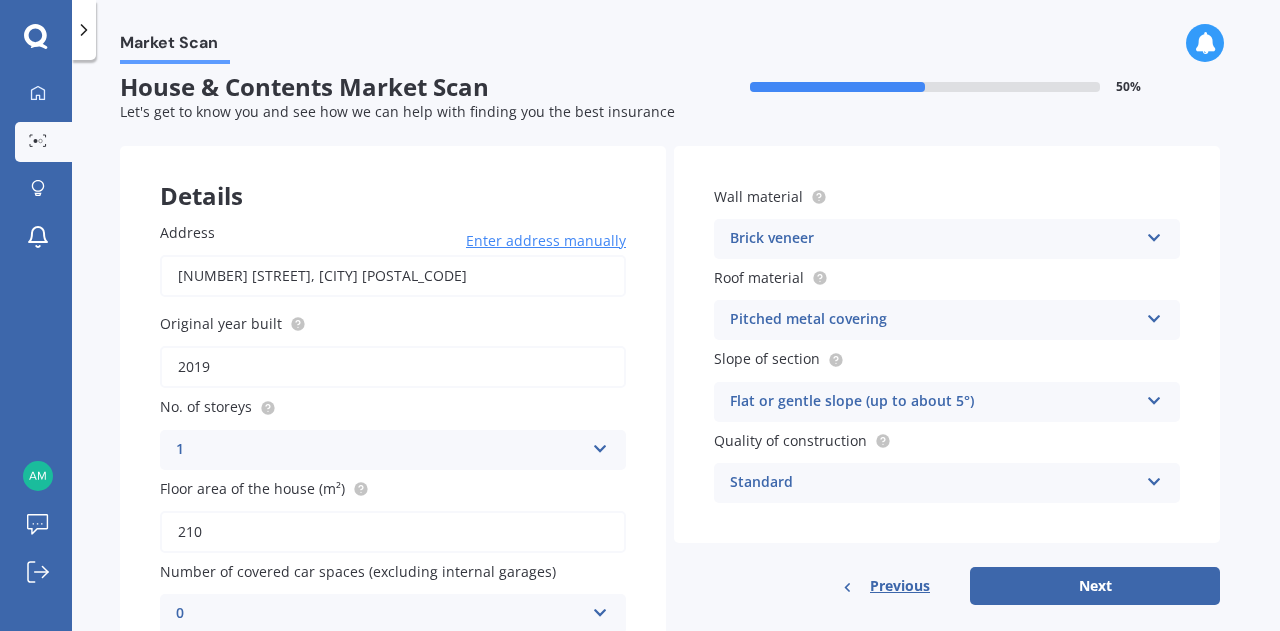 scroll, scrollTop: 14, scrollLeft: 0, axis: vertical 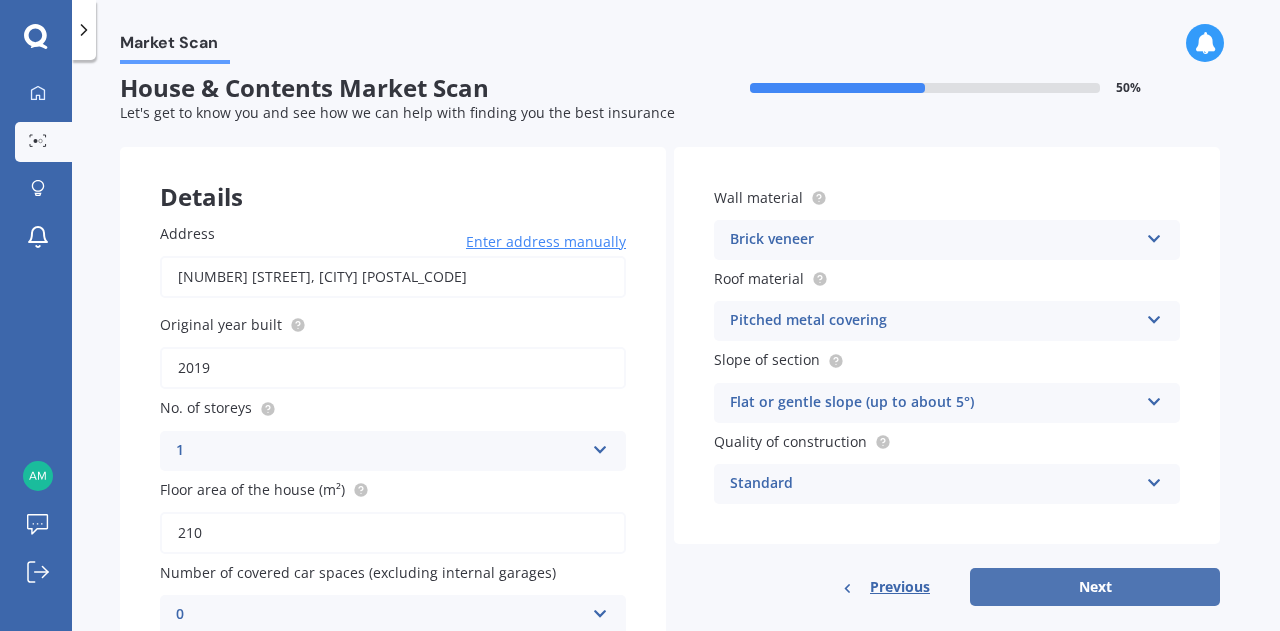 click on "Next" at bounding box center (1095, 587) 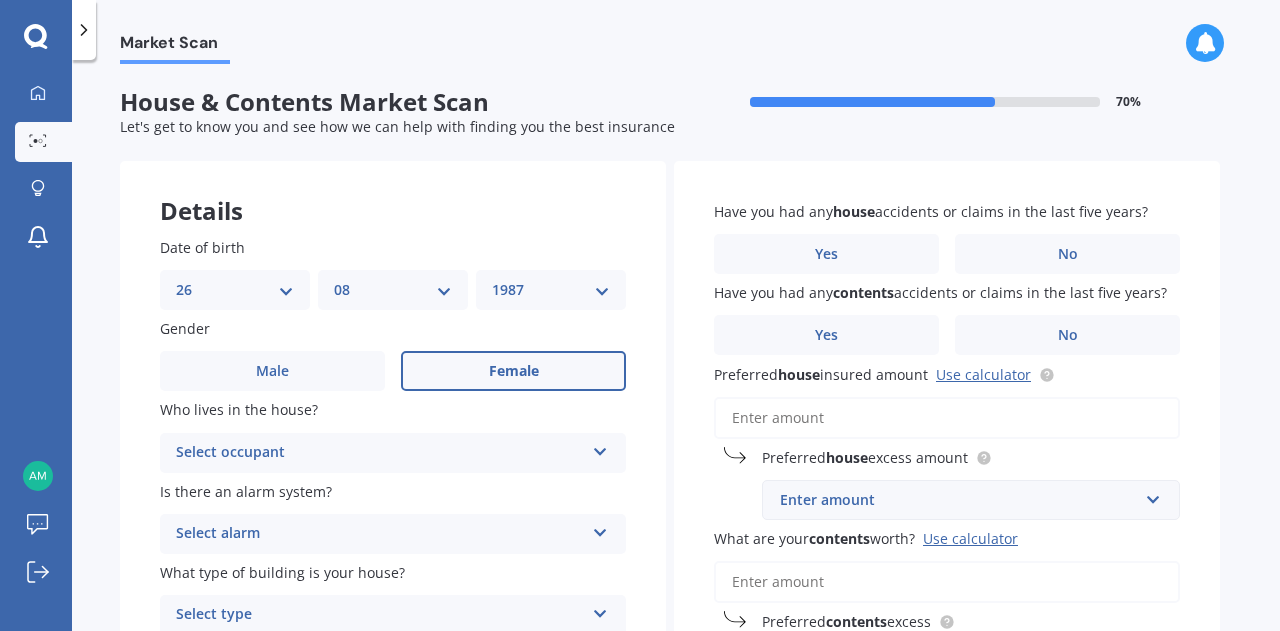 scroll, scrollTop: 0, scrollLeft: 0, axis: both 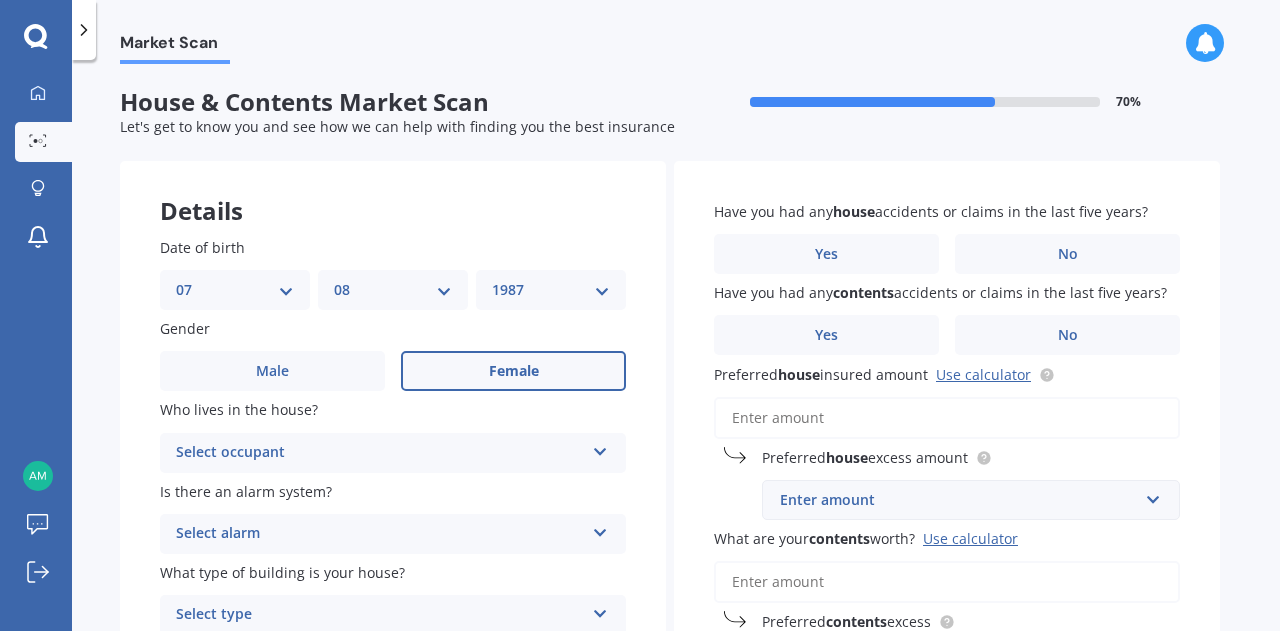 click on "DD 01 02 03 04 05 06 07 08 09 10 11 12 13 14 15 16 17 18 19 20 21 22 23 24 25 26 27 28 29 30 31" at bounding box center [235, 290] 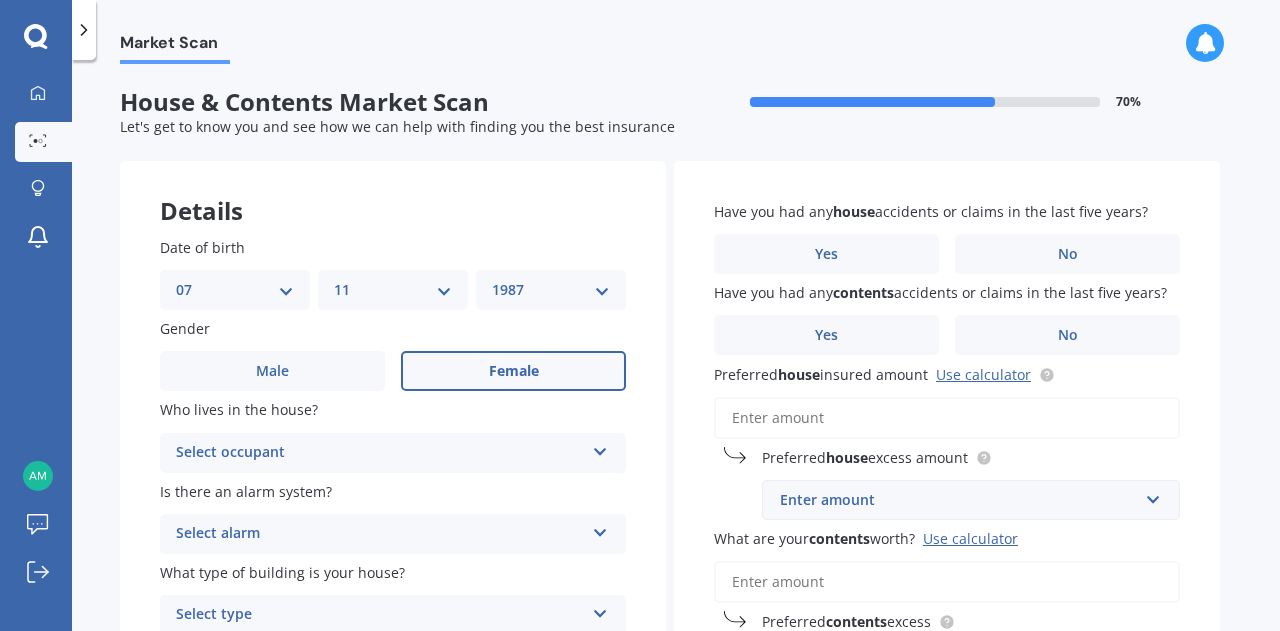 click on "MM 01 02 03 04 05 06 07 08 09 10 11 12" at bounding box center [393, 290] 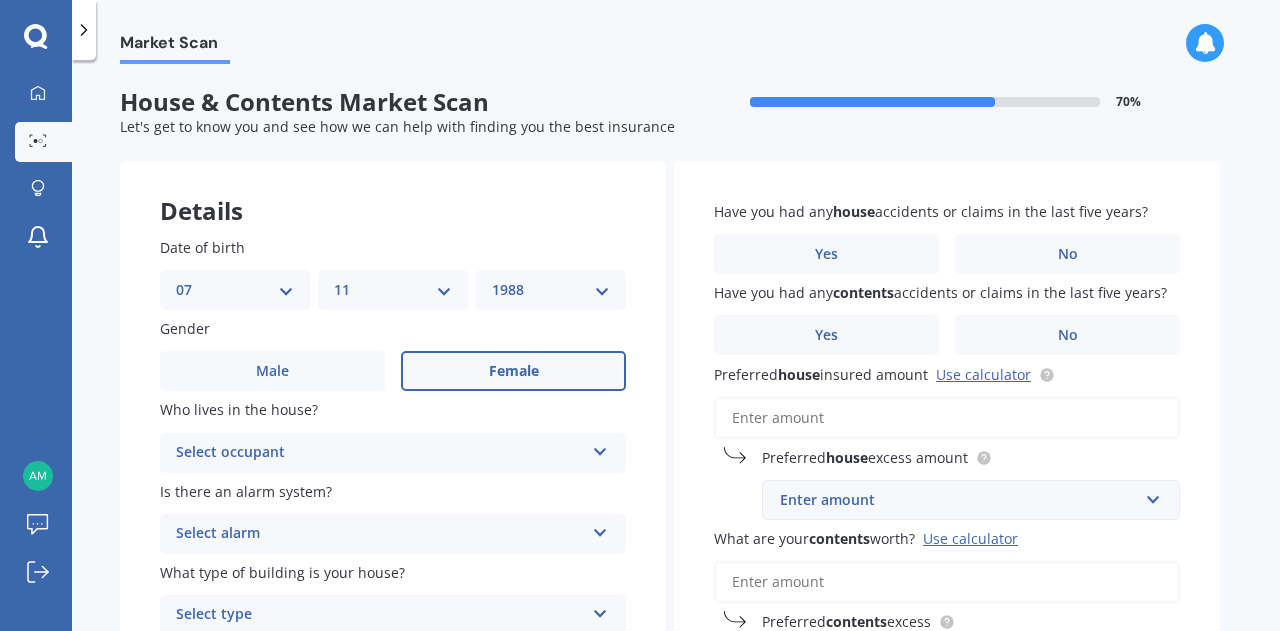click on "YYYY 2009 2008 2007 2006 2005 2004 2003 2002 2001 2000 1999 1998 1997 1996 1995 1994 1993 1992 1991 1990 1989 1988 1987 1986 1985 1984 1983 1982 1981 1980 1979 1978 1977 1976 1975 1974 1973 1972 1971 1970 1969 1968 1967 1966 1965 1964 1963 1962 1961 1960 1959 1958 1957 1956 1955 1954 1953 1952 1951 1950 1949 1948 1947 1946 1945 1944 1943 1942 1941 1940 1939 1938 1937 1936 1935 1934 1933 1932 1931 1930 1929 1928 1927 1926 1925 1924 1923 1922 1921 1920 1919 1918 1917 1916 1915 1914 1913 1912 1911 1910" at bounding box center [551, 290] 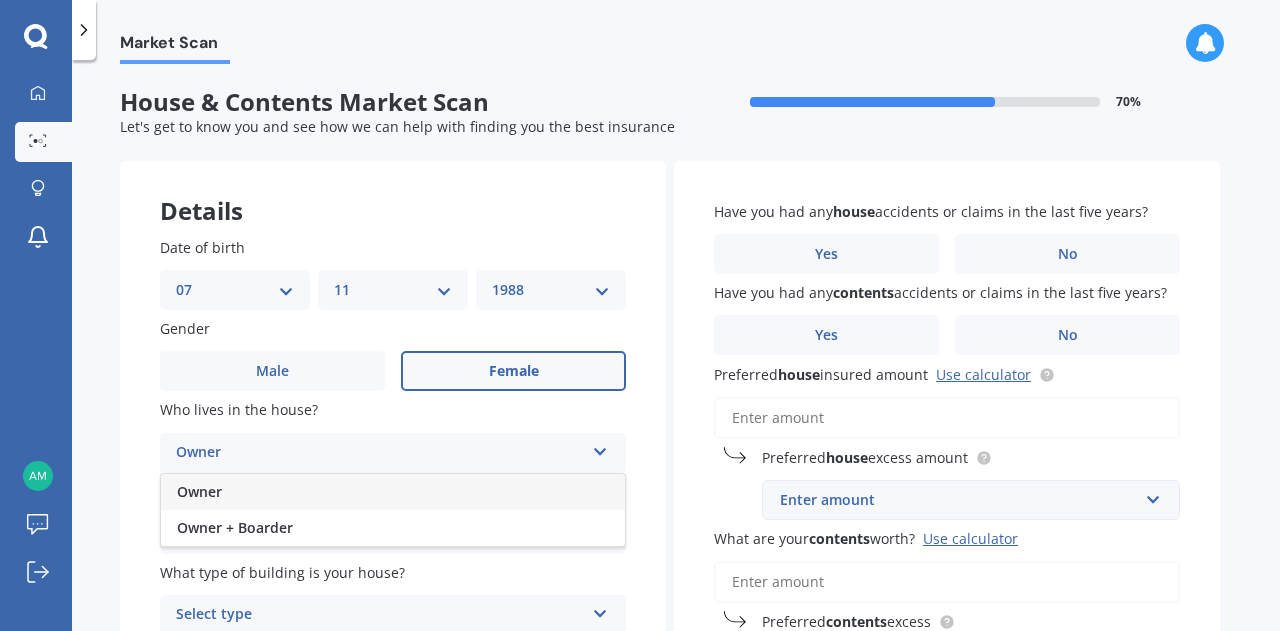 click on "Owner" at bounding box center [393, 492] 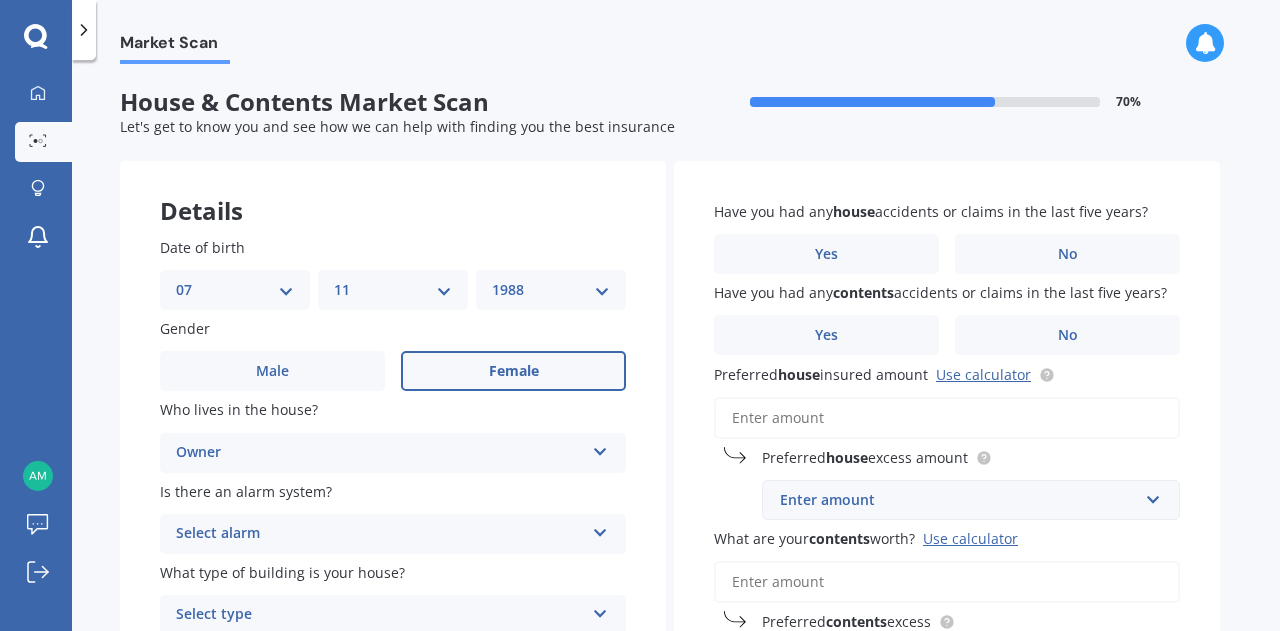 scroll, scrollTop: 88, scrollLeft: 0, axis: vertical 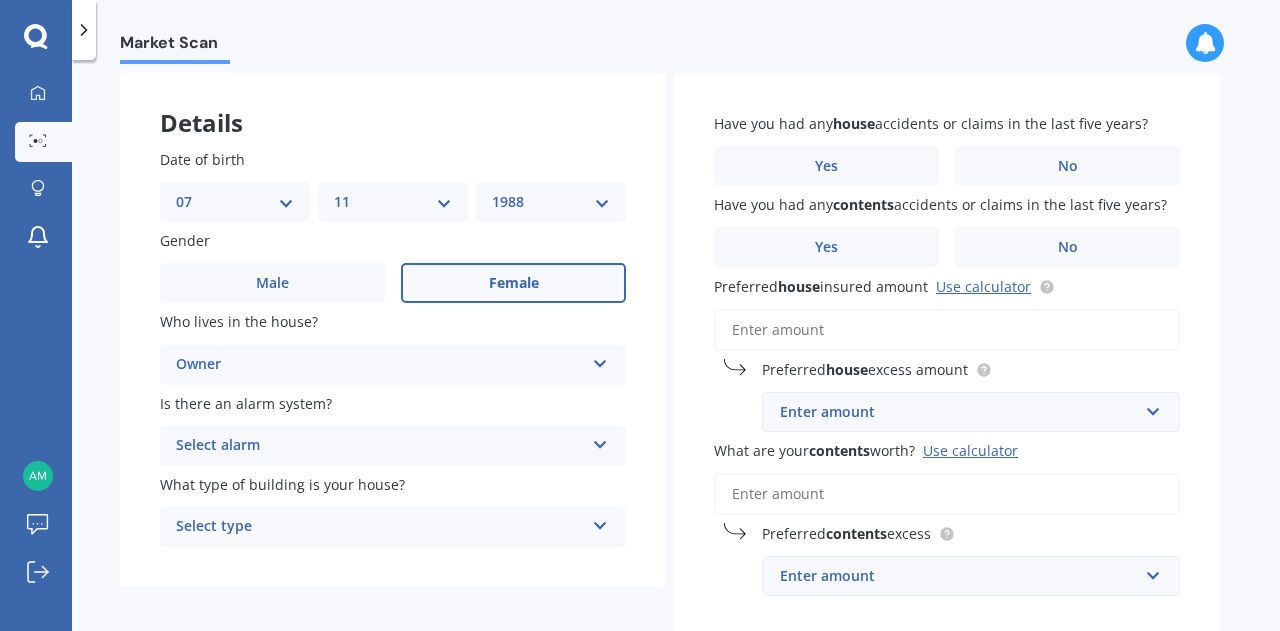 click on "Select alarm Yes, monitored Yes, not monitored No" at bounding box center [393, 365] 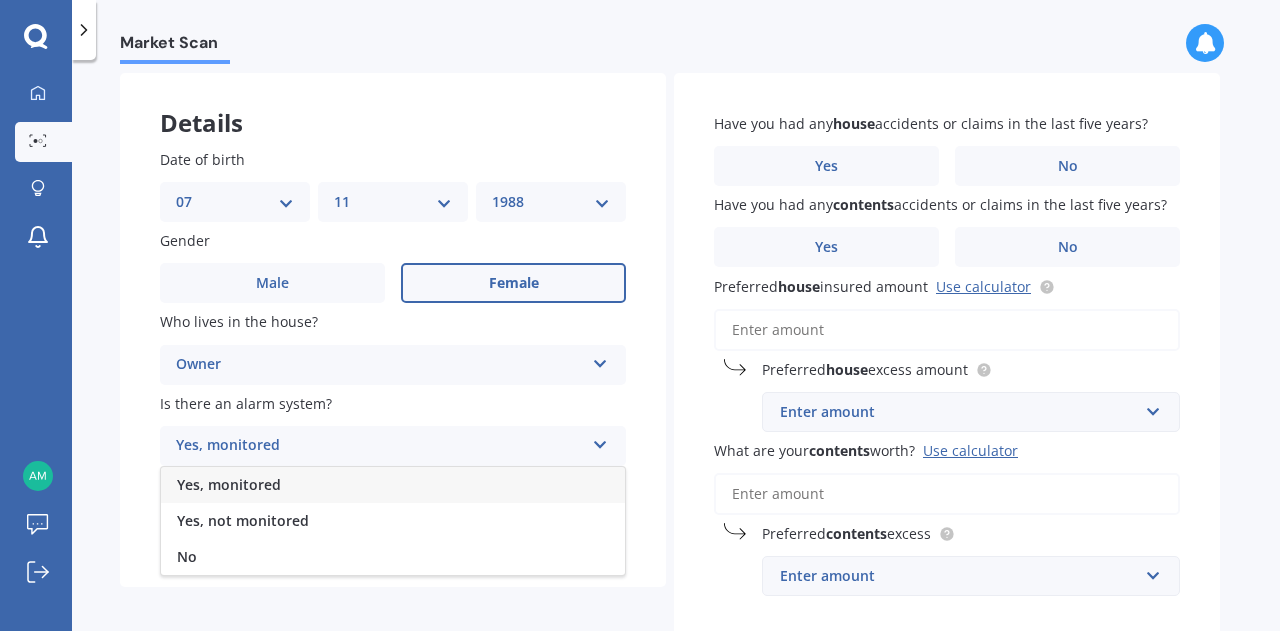 click on "Yes, monitored" at bounding box center (393, 485) 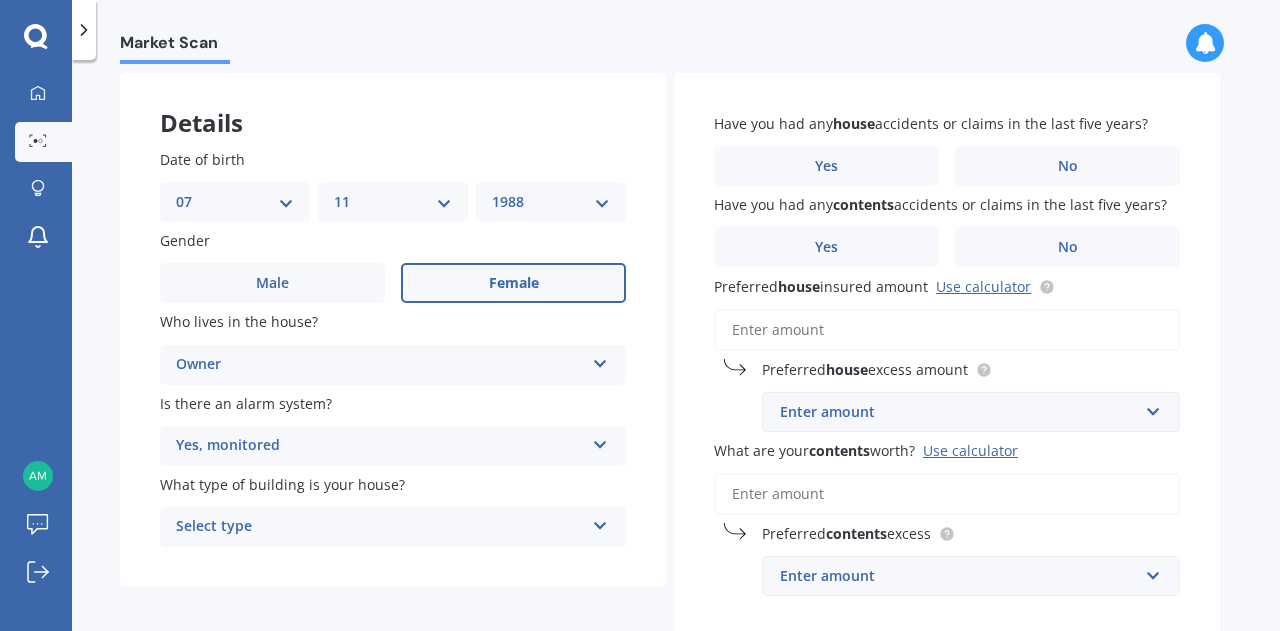 click on "Yes, monitored" at bounding box center (380, 365) 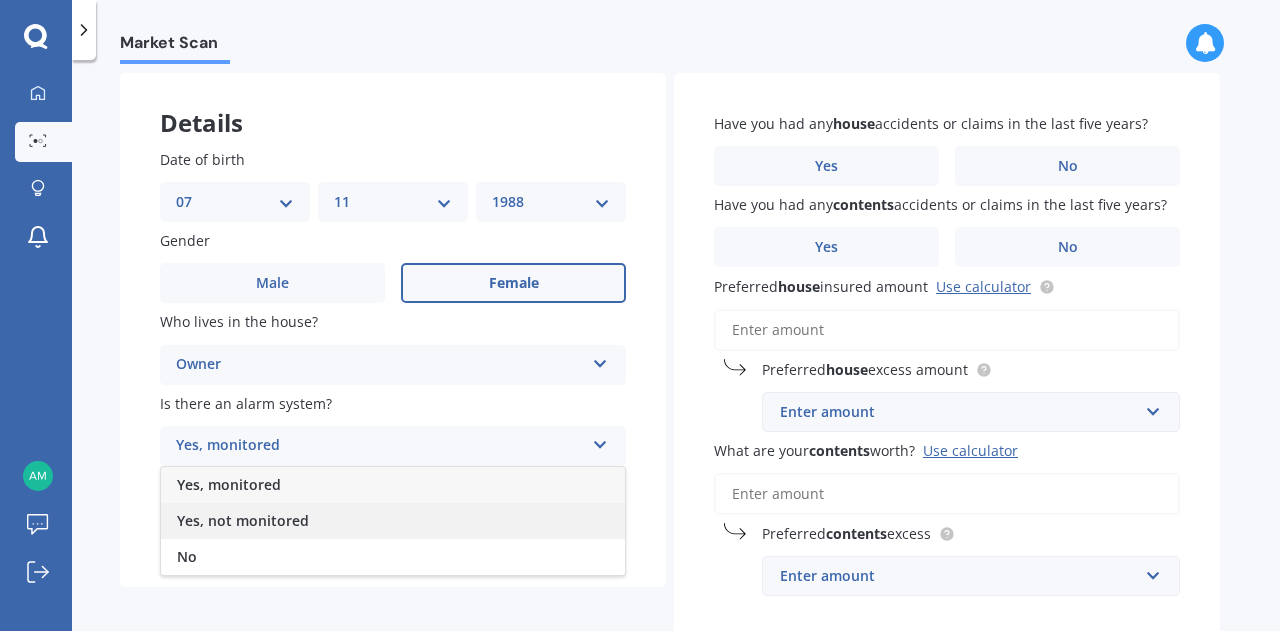 click on "Yes, not monitored" at bounding box center (393, 521) 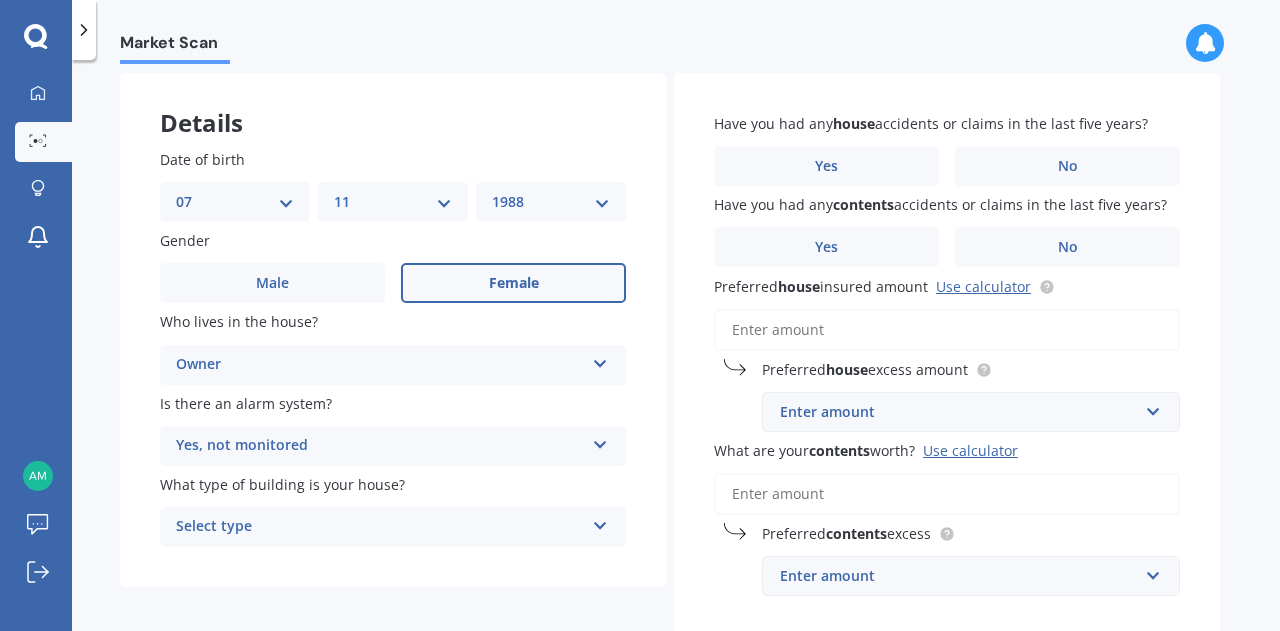 click on "Select type" at bounding box center [380, 527] 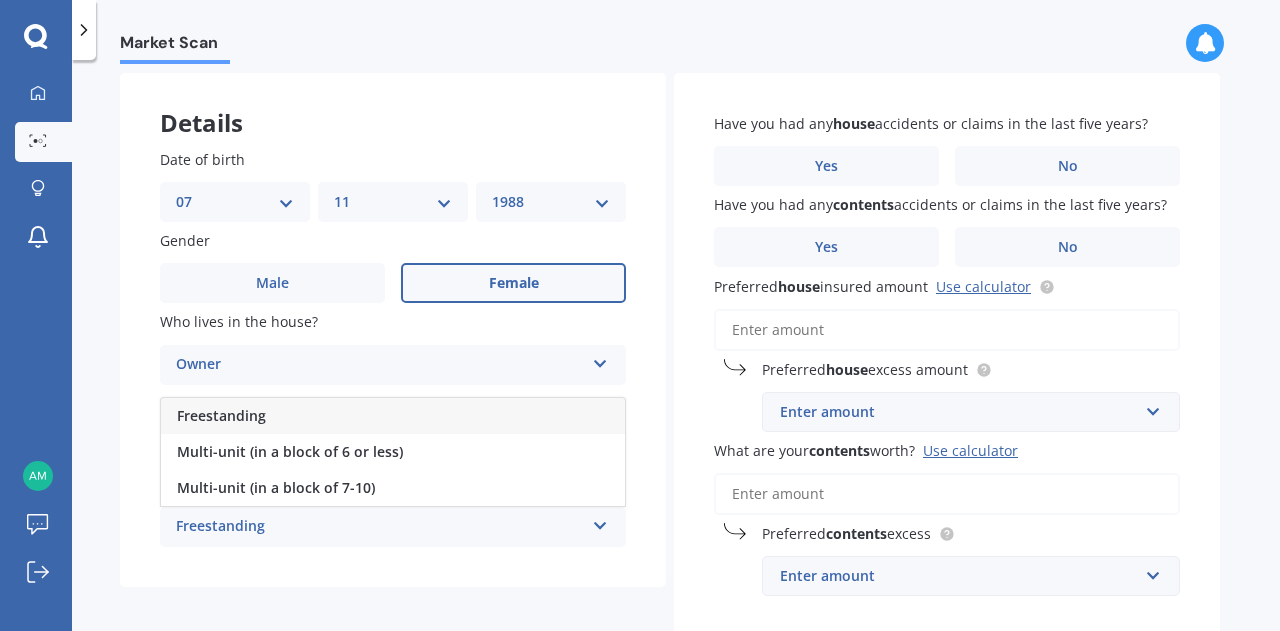 click on "Freestanding" at bounding box center [393, 416] 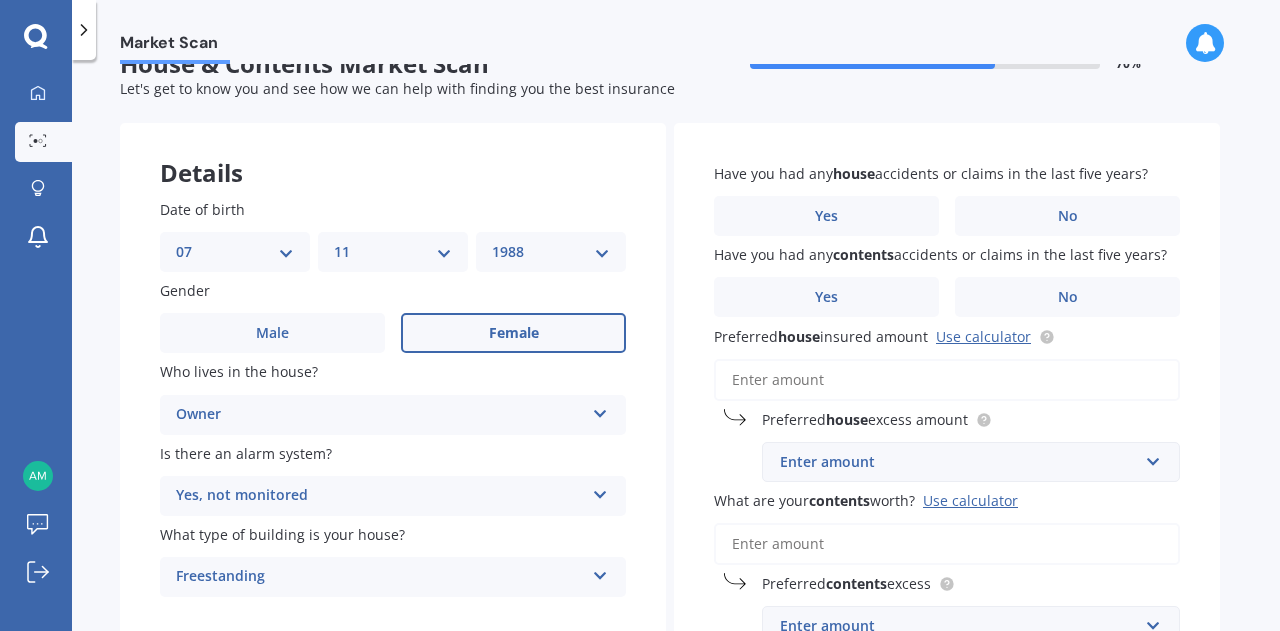 scroll, scrollTop: 0, scrollLeft: 0, axis: both 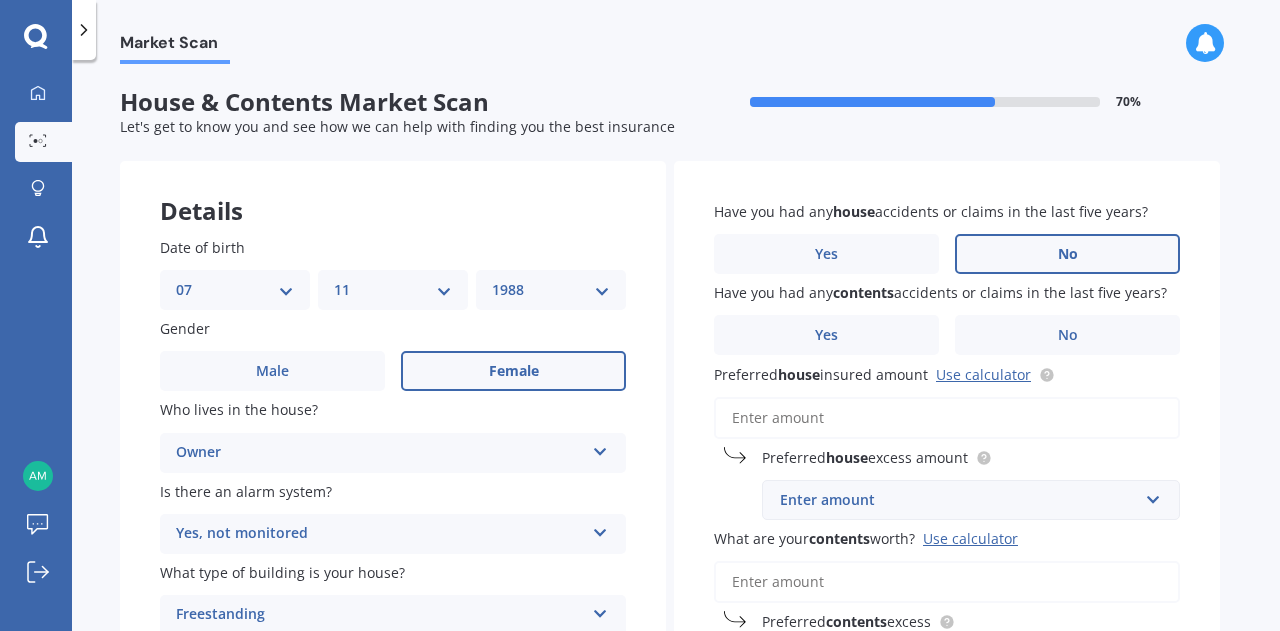 click on "No" at bounding box center [513, 371] 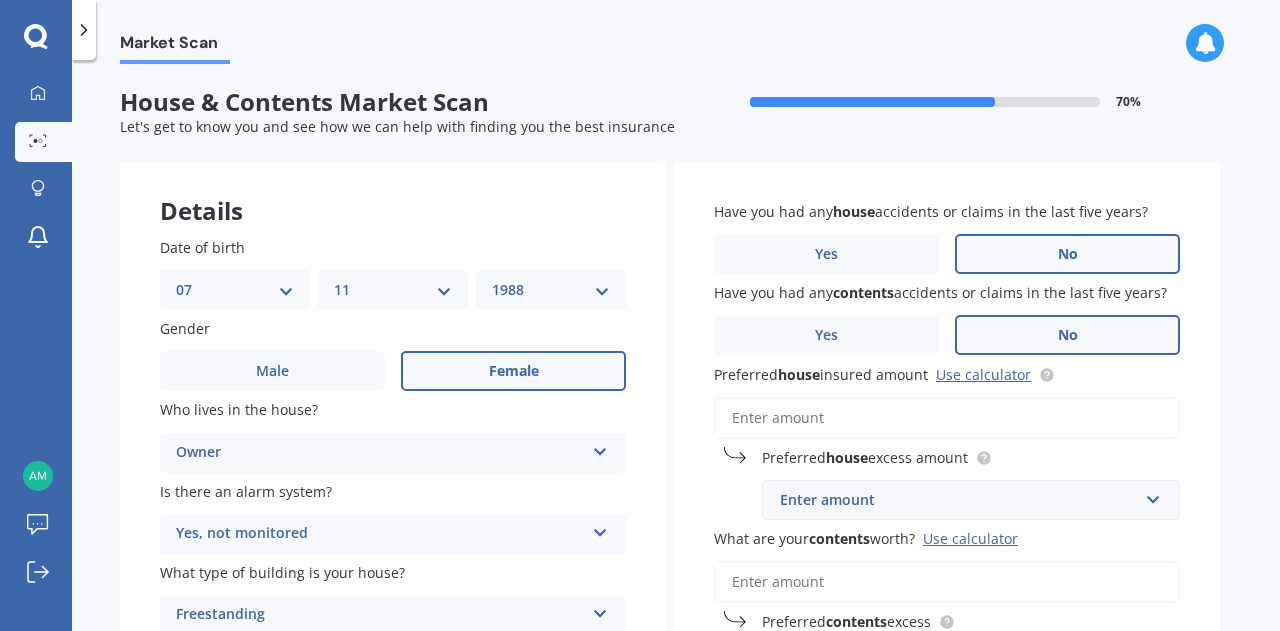 click on "No" at bounding box center (513, 371) 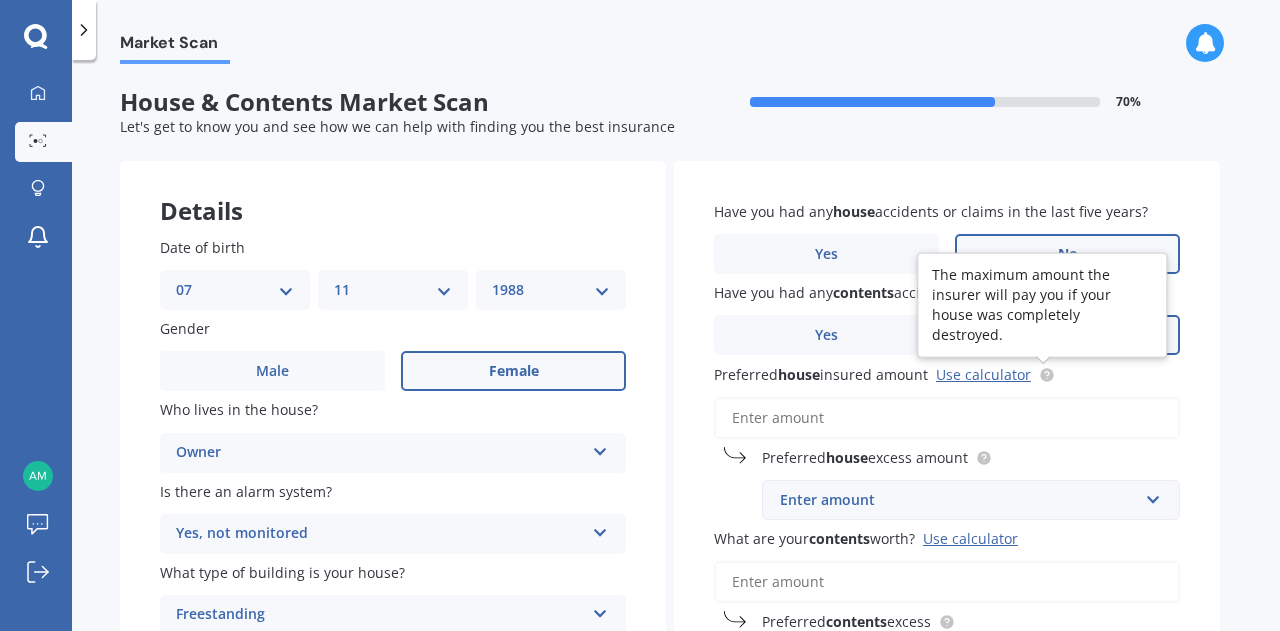 click at bounding box center [1046, 374] 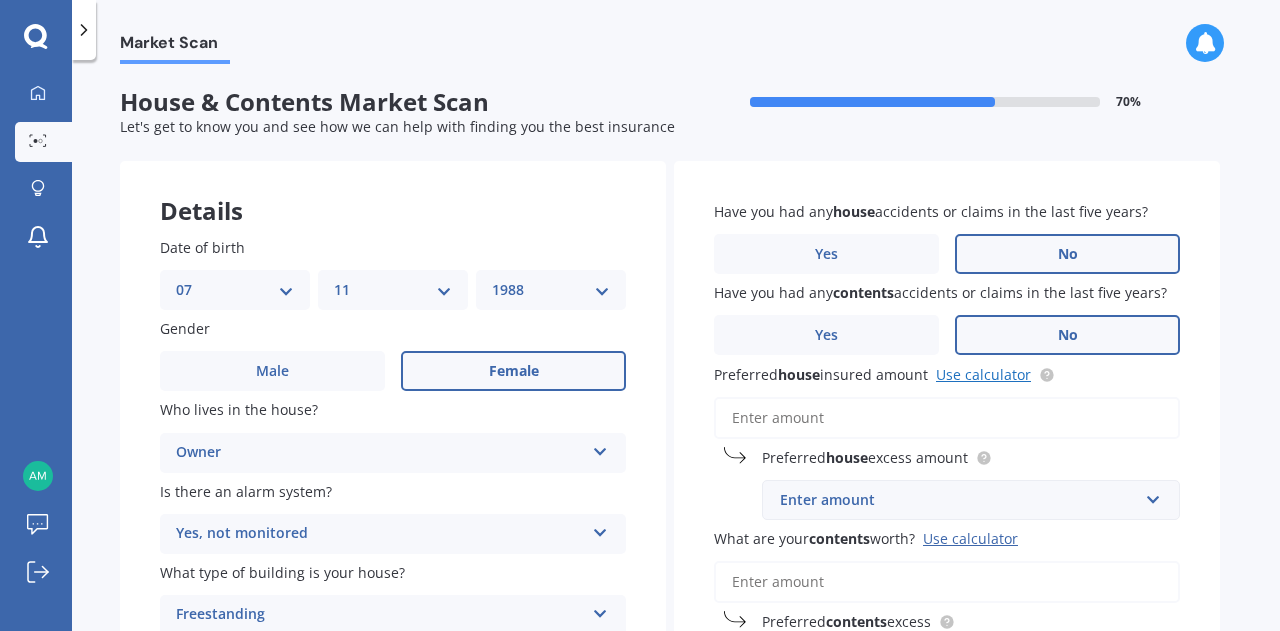 click on "Use calculator" at bounding box center (983, 374) 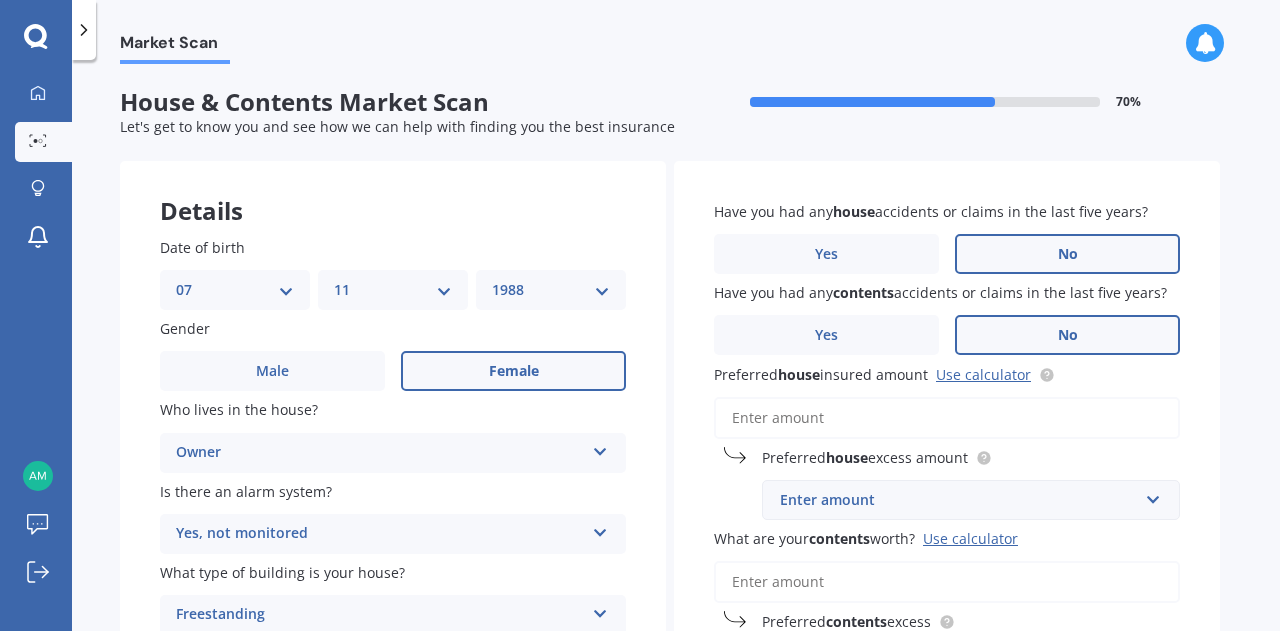 scroll, scrollTop: 57, scrollLeft: 0, axis: vertical 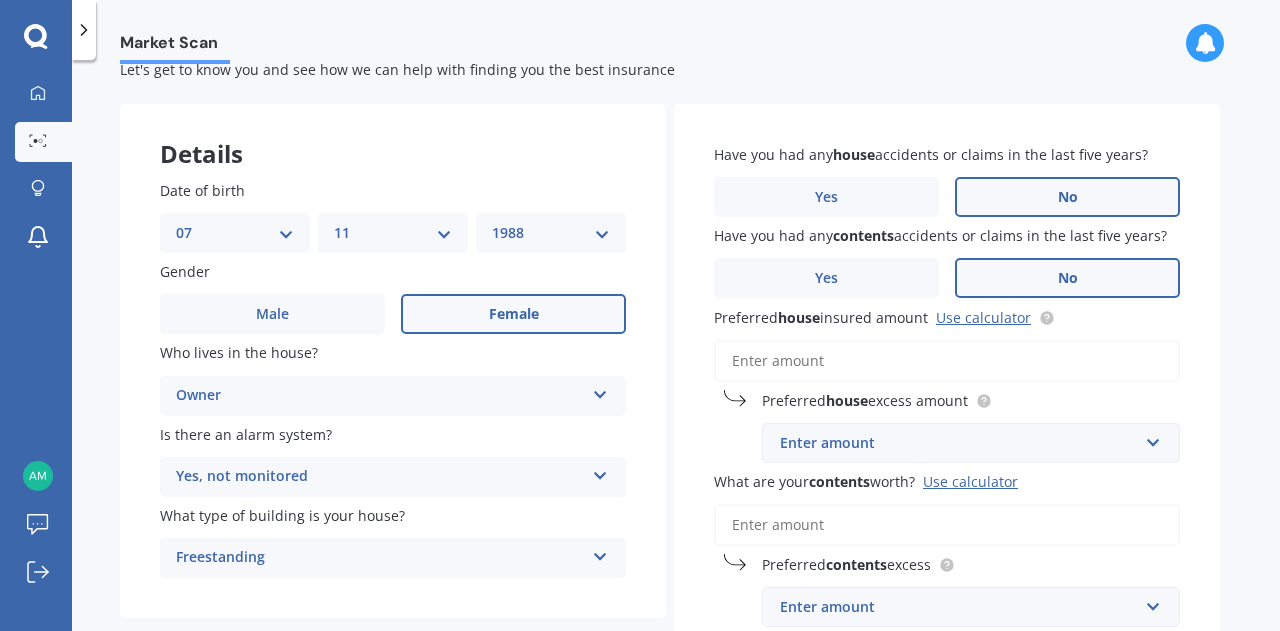 click on "Preferred  house  insured amount Use calculator" at bounding box center (947, 361) 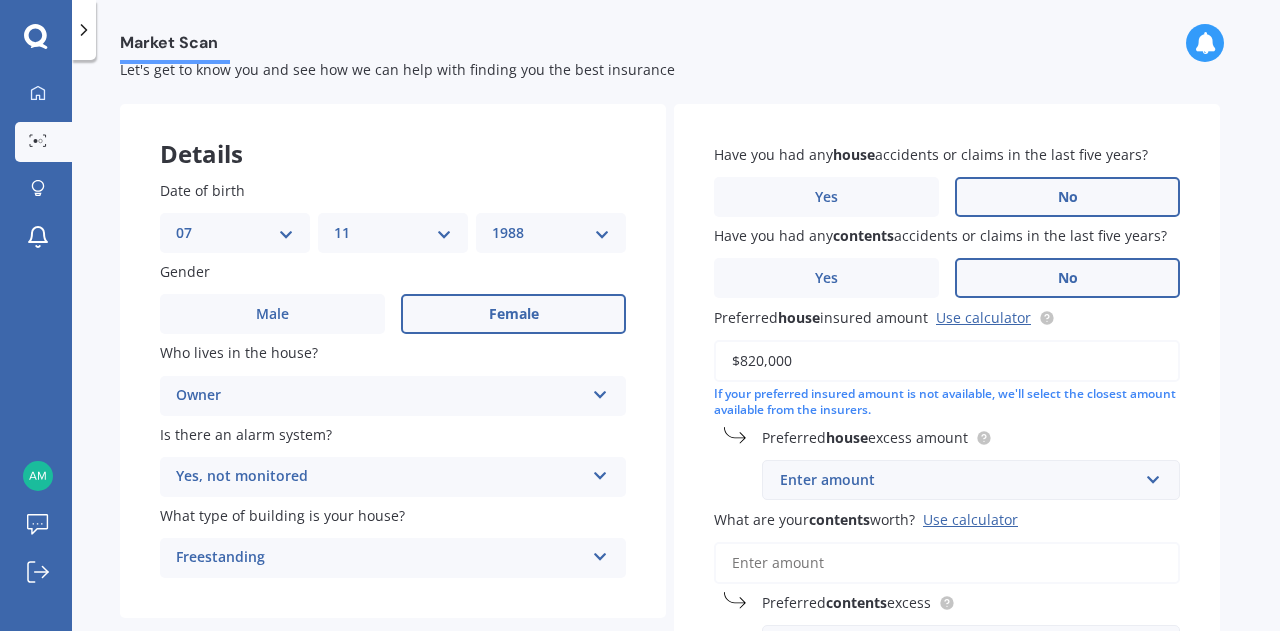 type on "$820,000" 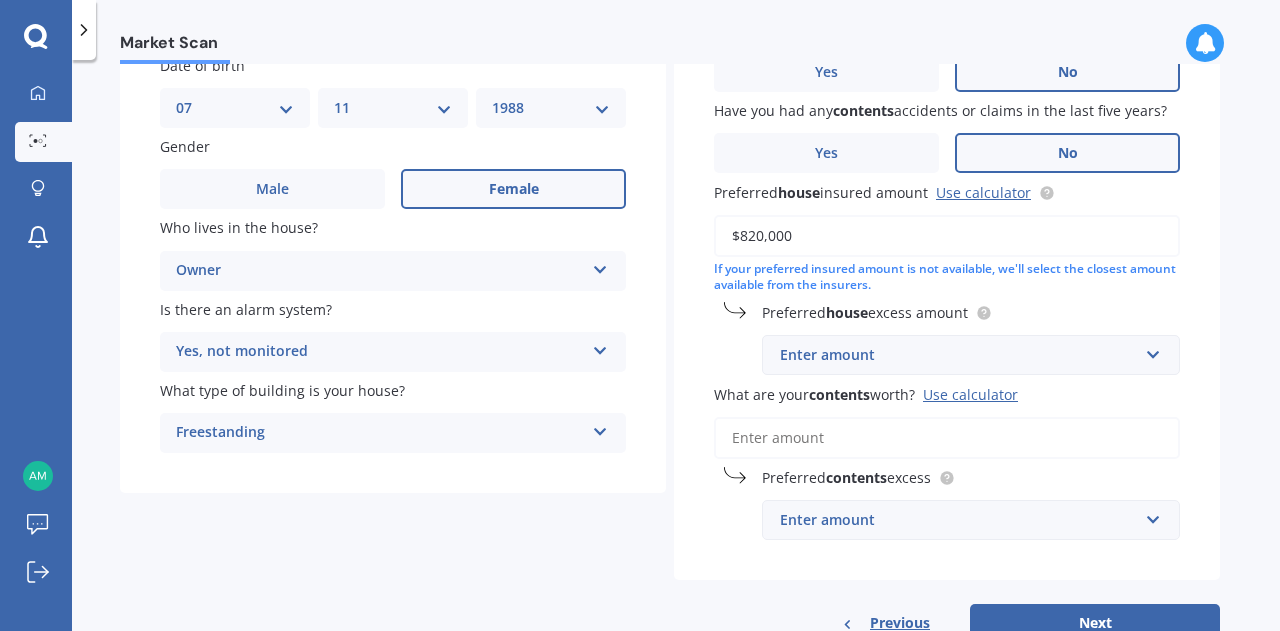 scroll, scrollTop: 183, scrollLeft: 0, axis: vertical 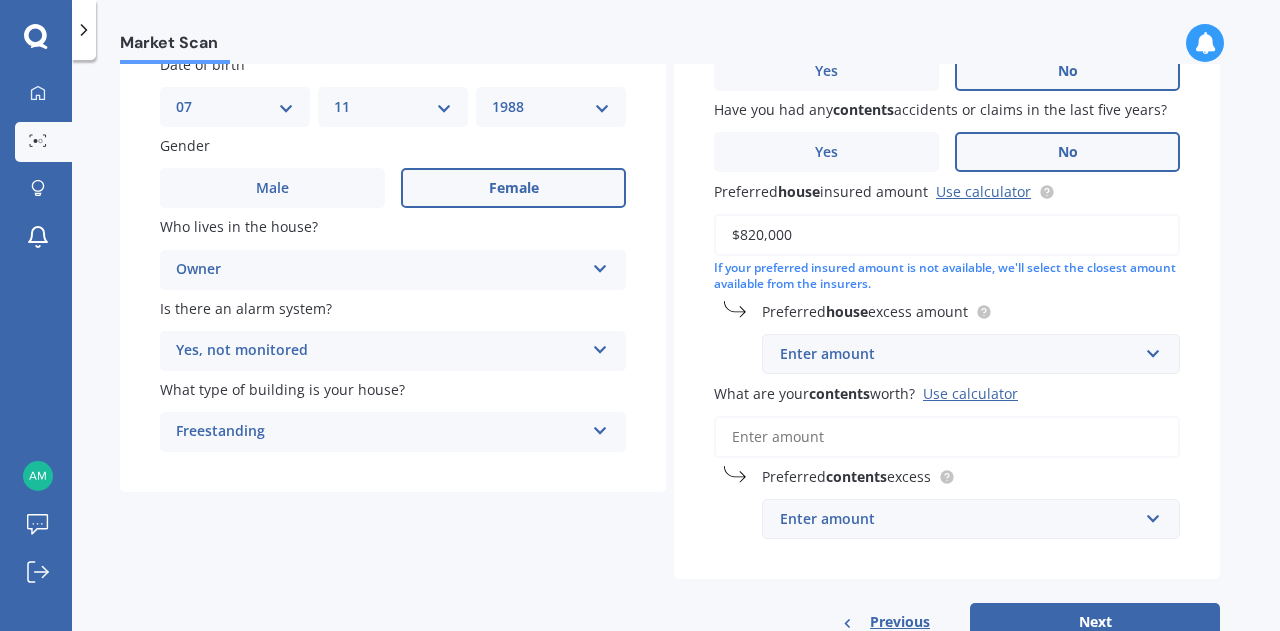 click on "Enter amount" at bounding box center (959, 354) 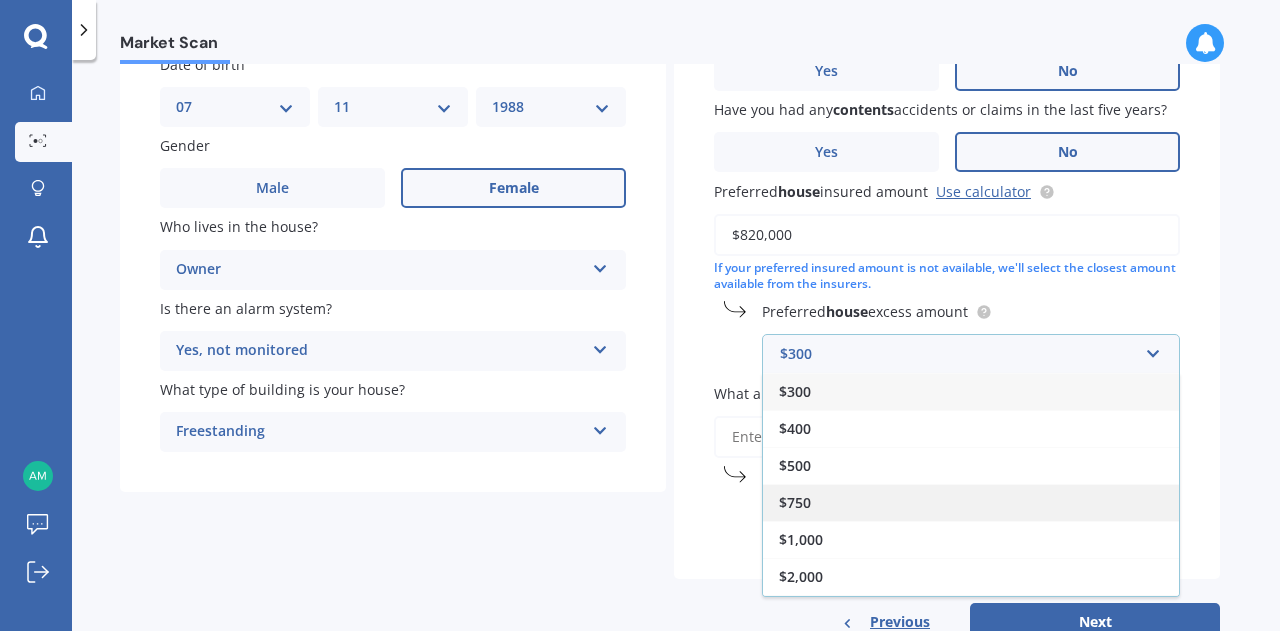 click on "$750" at bounding box center [971, 502] 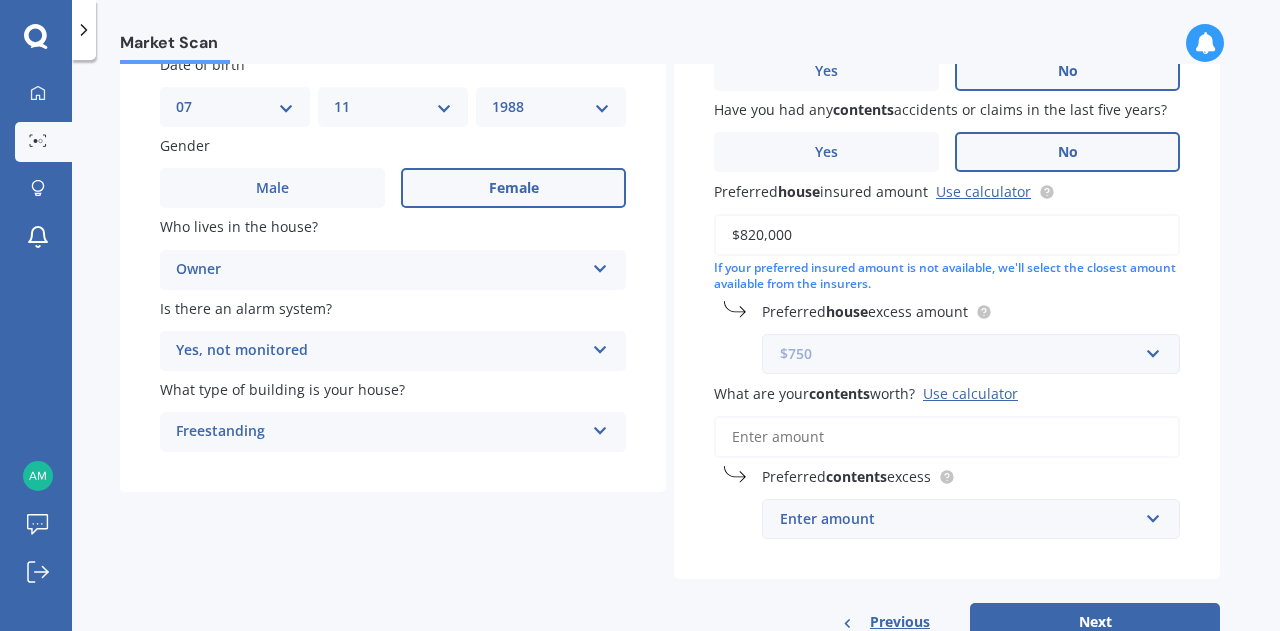 click at bounding box center (964, 354) 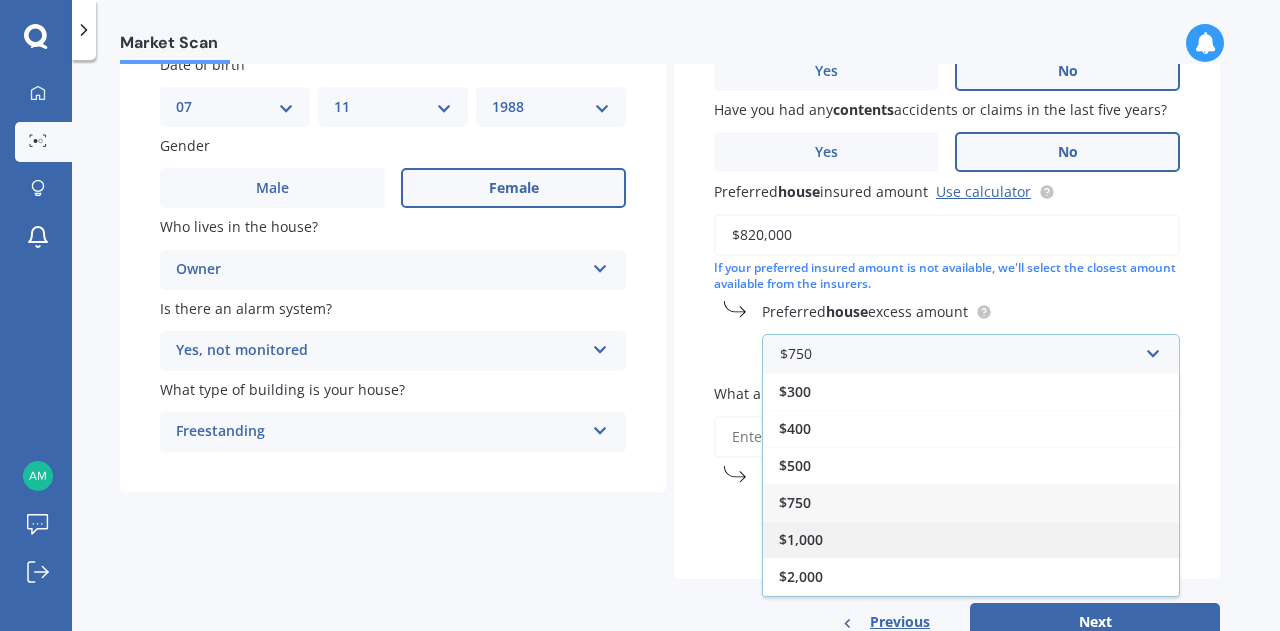 click on "$1,000" at bounding box center [971, 539] 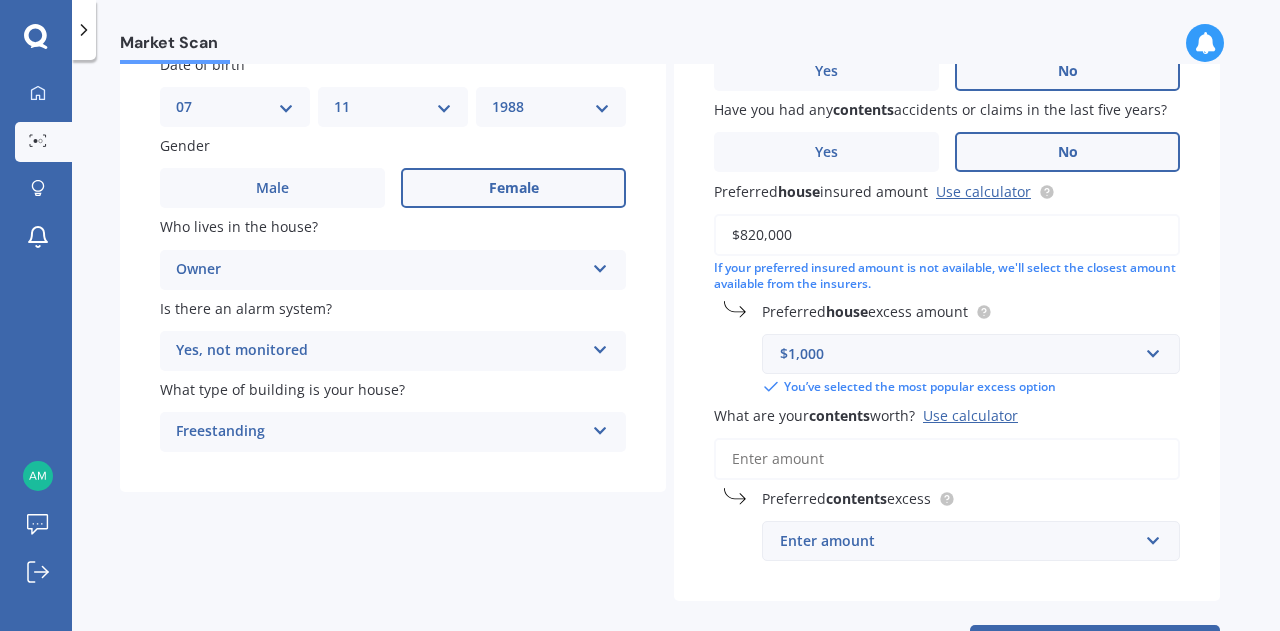 scroll, scrollTop: 254, scrollLeft: 0, axis: vertical 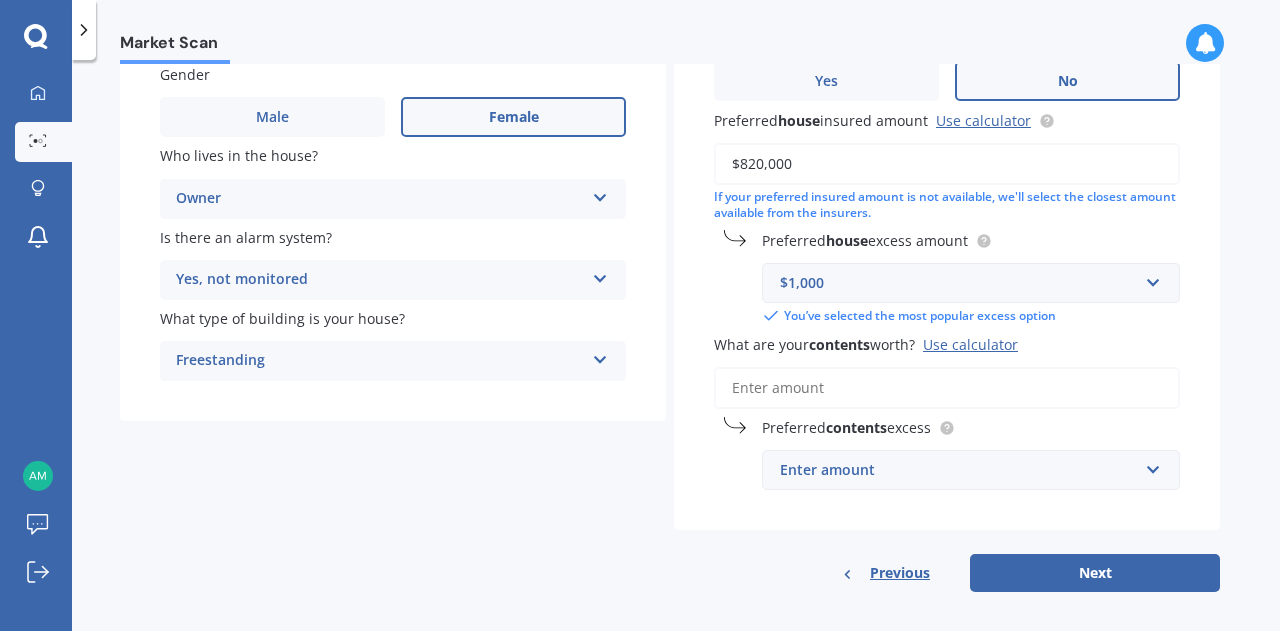 click on "Use calculator" at bounding box center (970, 344) 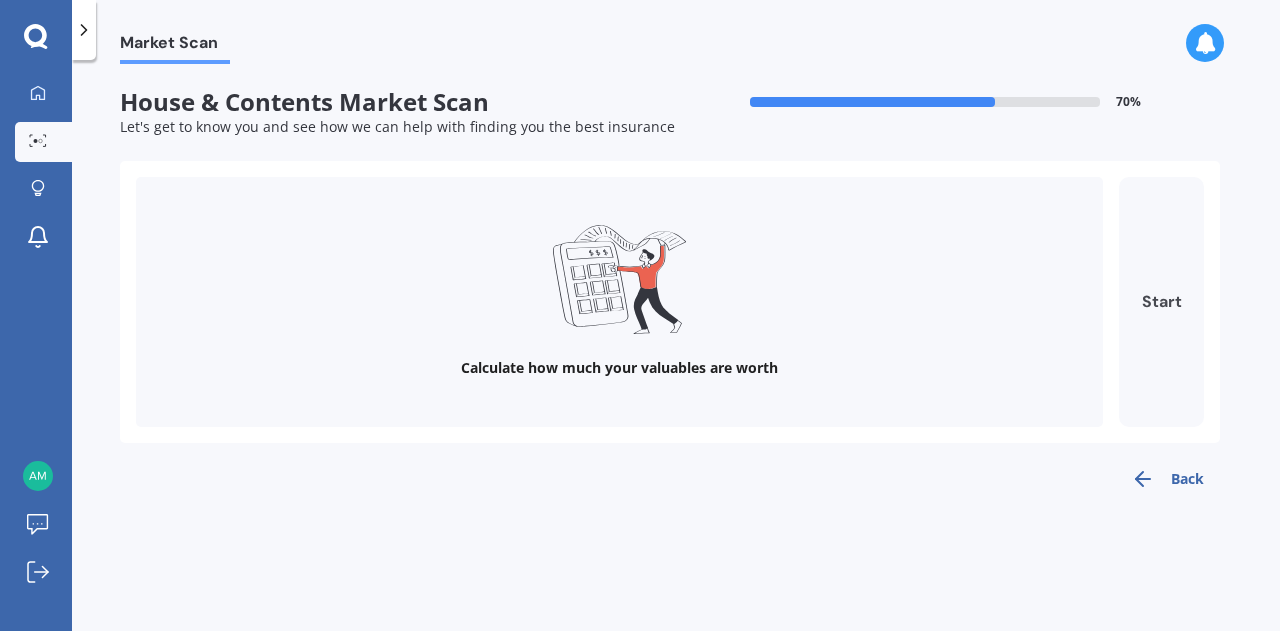 click on "Start" at bounding box center (1161, 302) 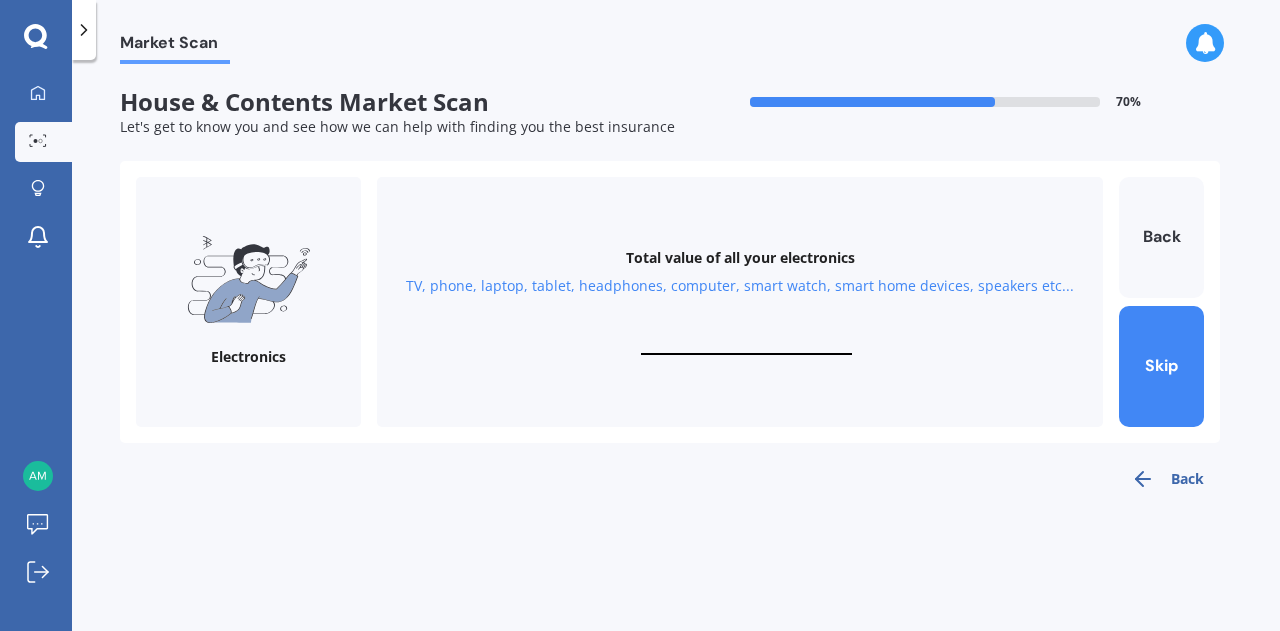 click on "Total value of all your electronics TV, phone, laptop, tablet, headphones, computer, smart watch, smart home devices, speakers etc..." at bounding box center [740, 302] 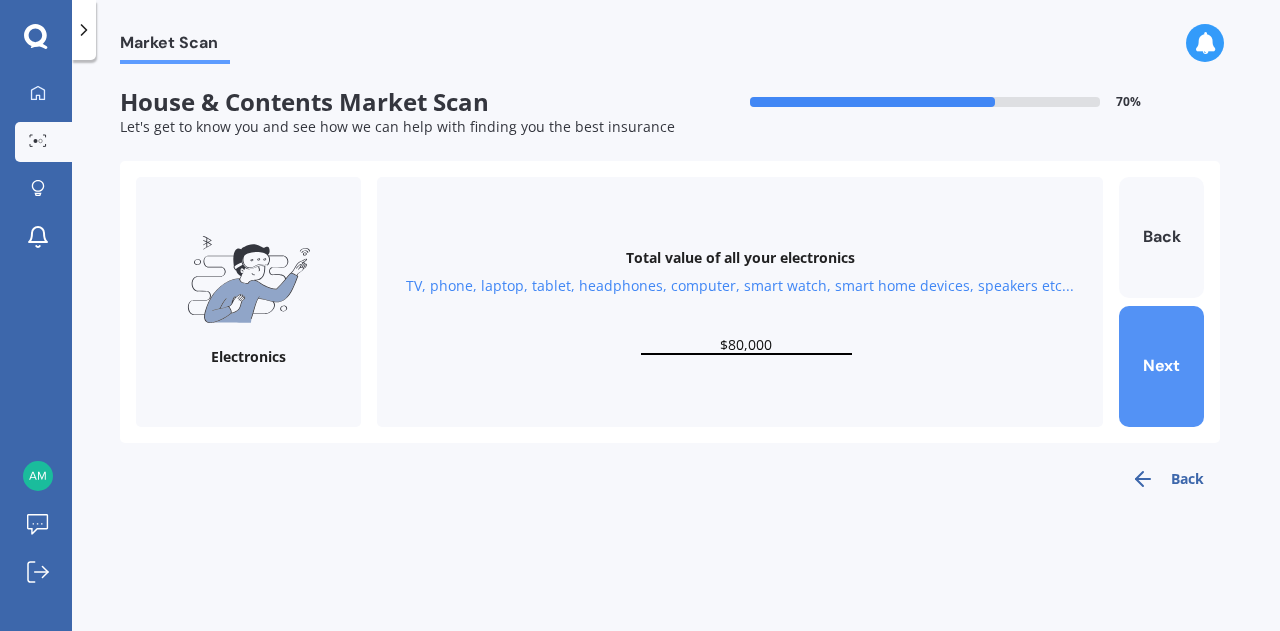 type on "$80,000" 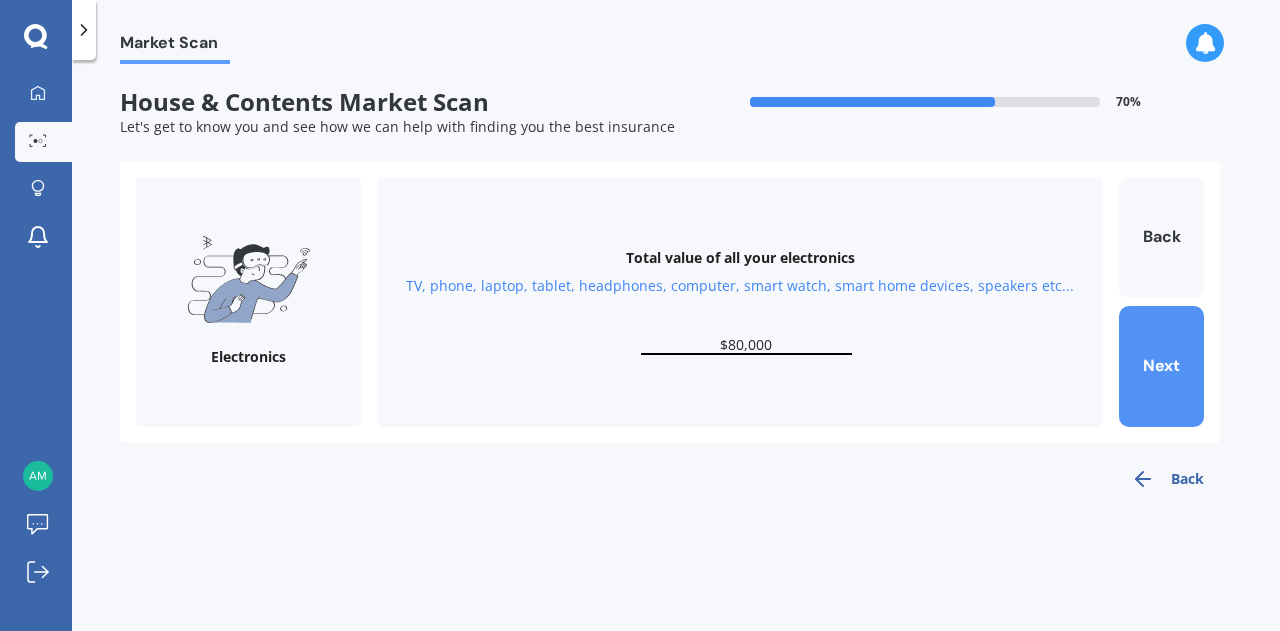 click on "Next" at bounding box center (1161, 366) 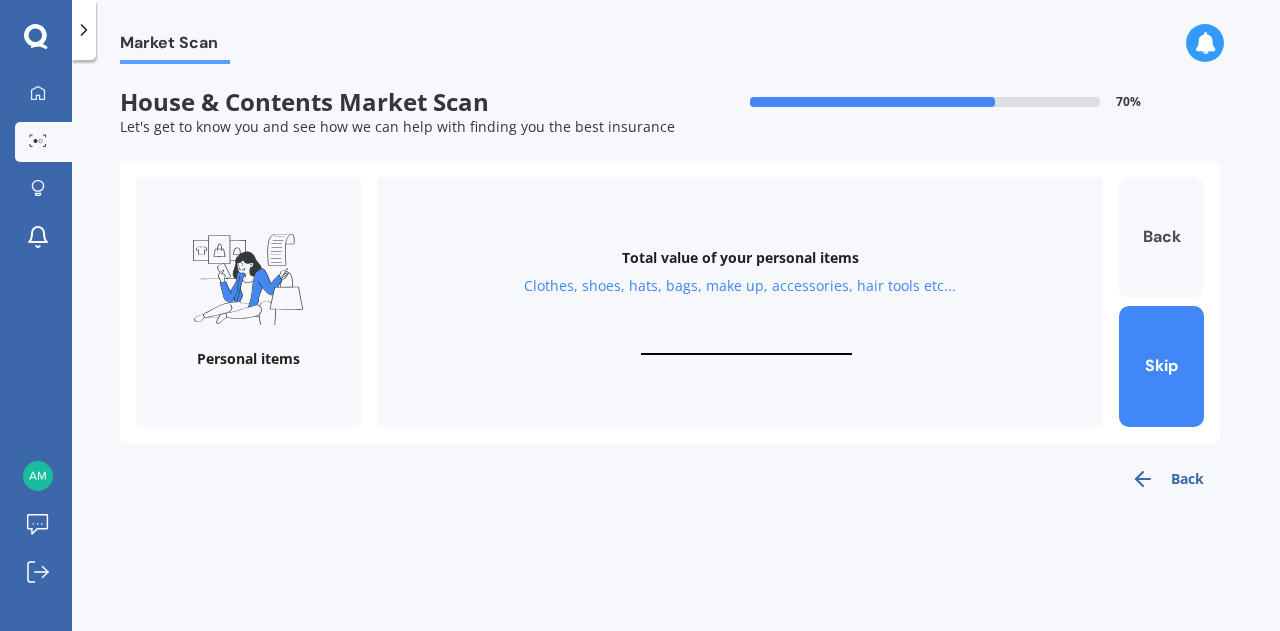 click on "Back" at bounding box center (1161, 237) 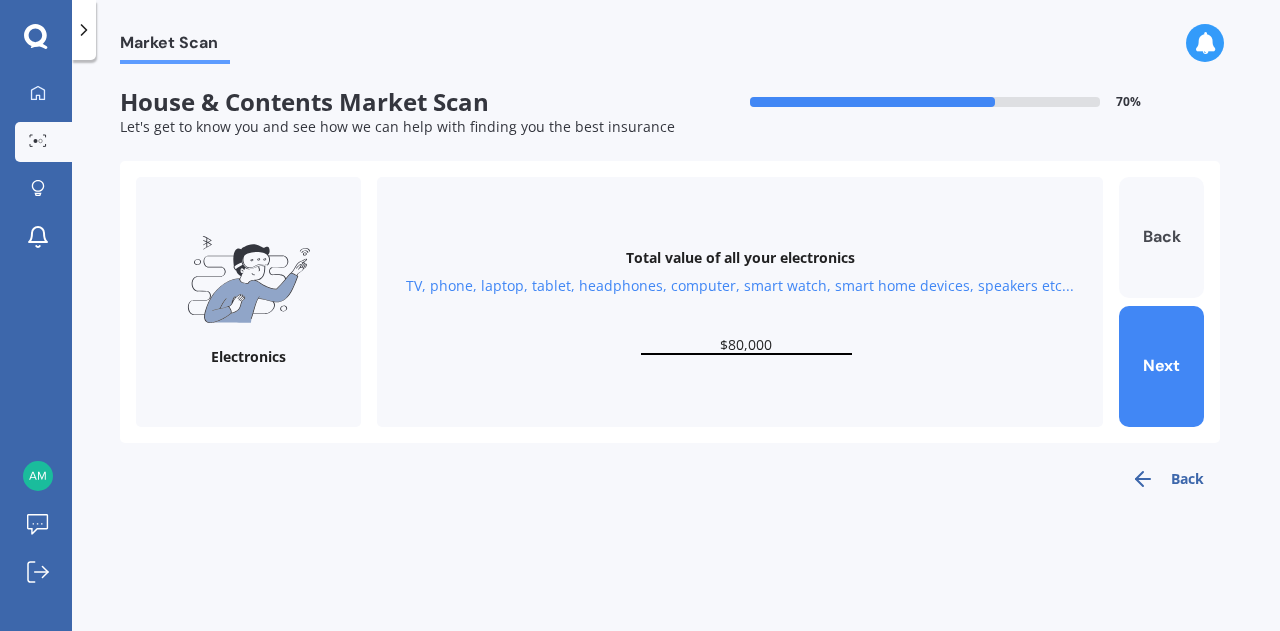 click on "Back" at bounding box center [1161, 237] 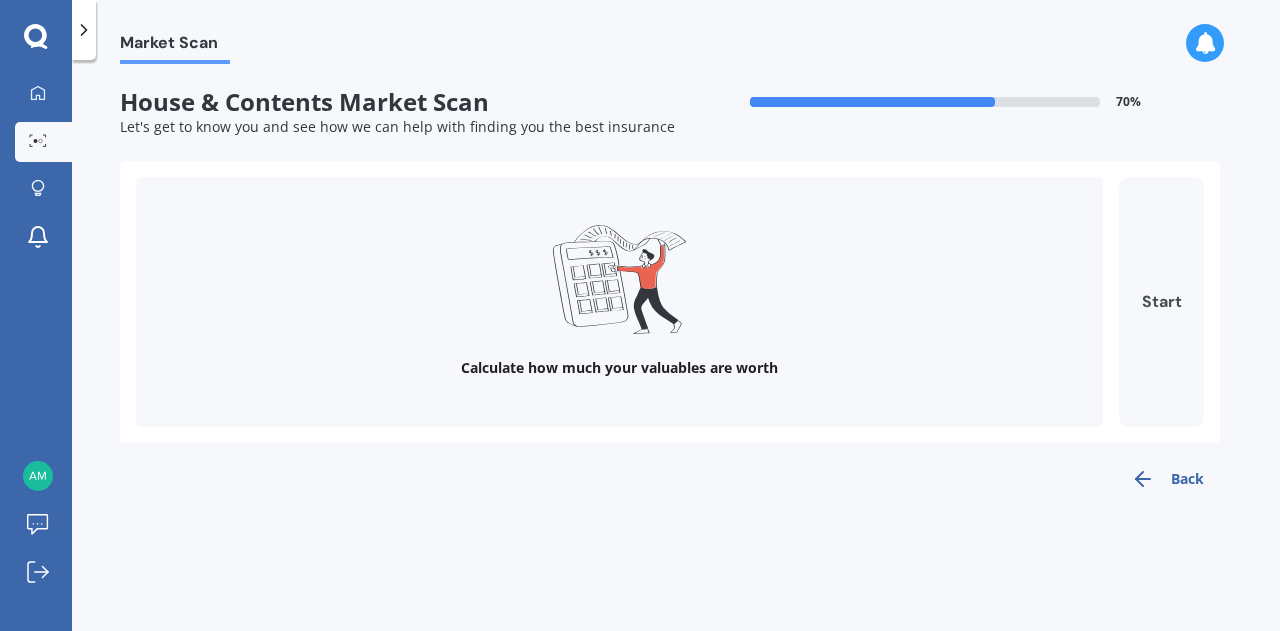 click on "Start" at bounding box center [1161, 302] 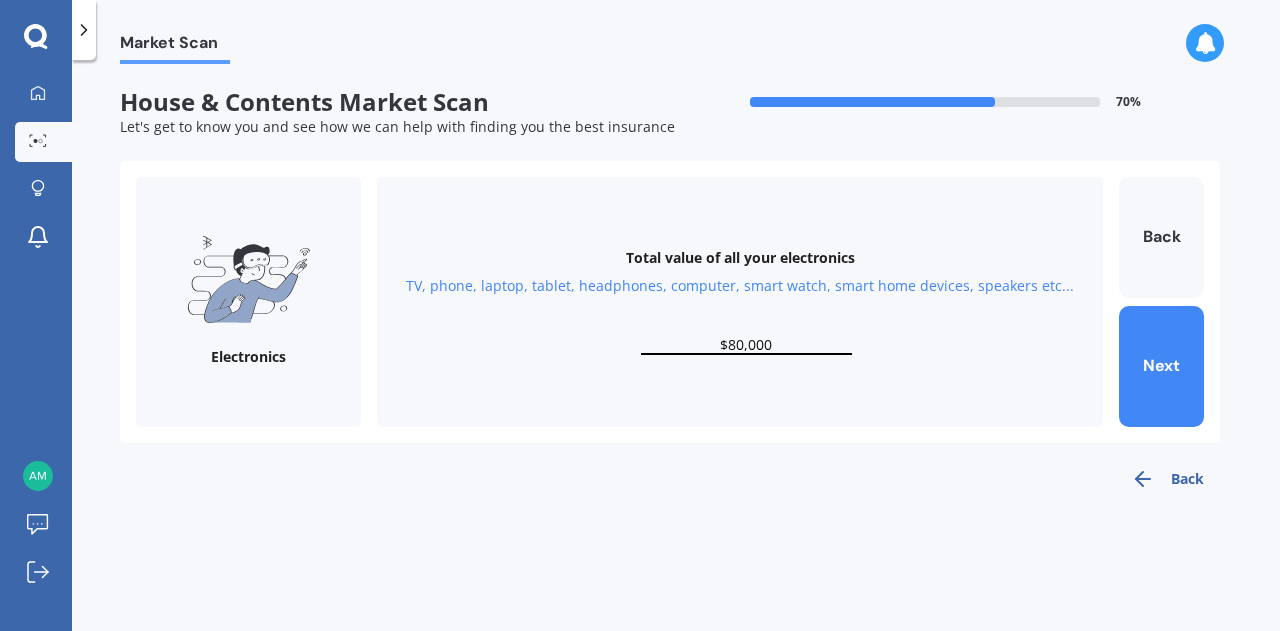 drag, startPoint x: 797, startPoint y: 343, endPoint x: 656, endPoint y: 339, distance: 141.05673 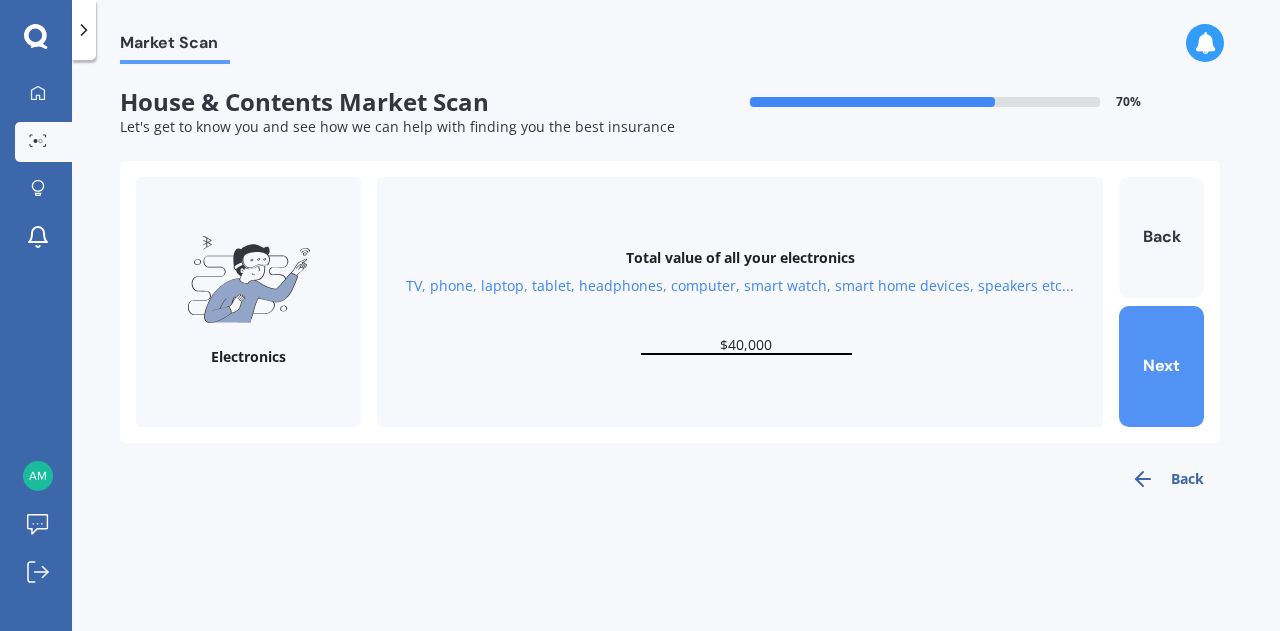 click on "Next" at bounding box center [1161, 366] 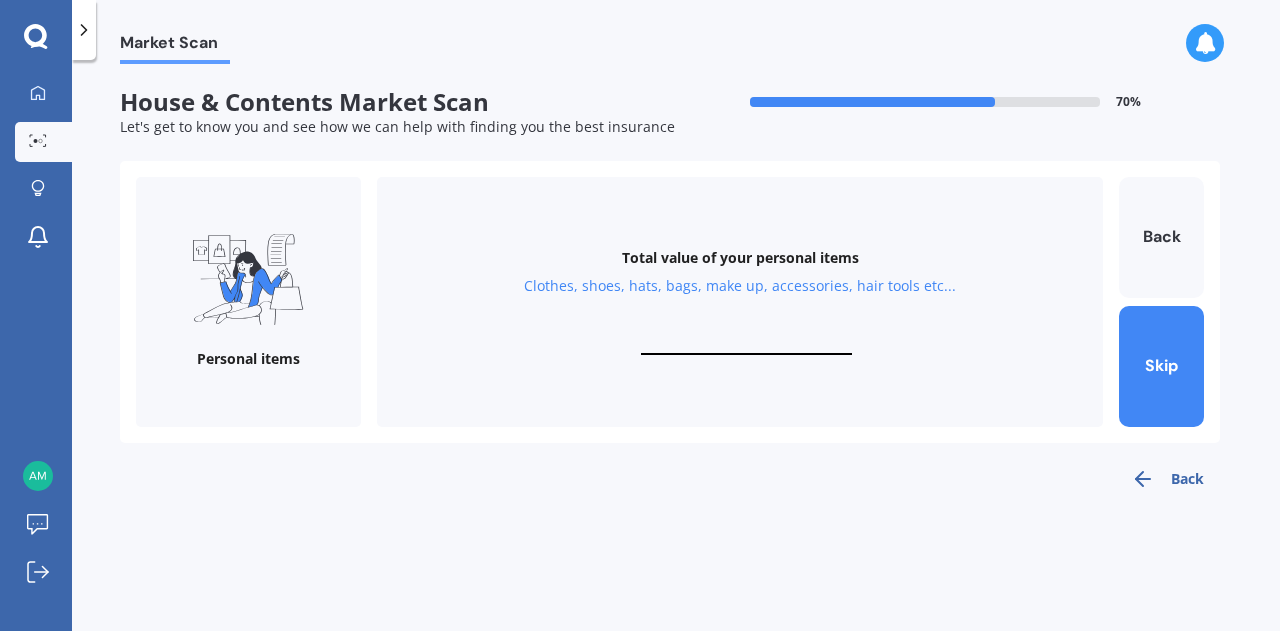 click at bounding box center [746, 345] 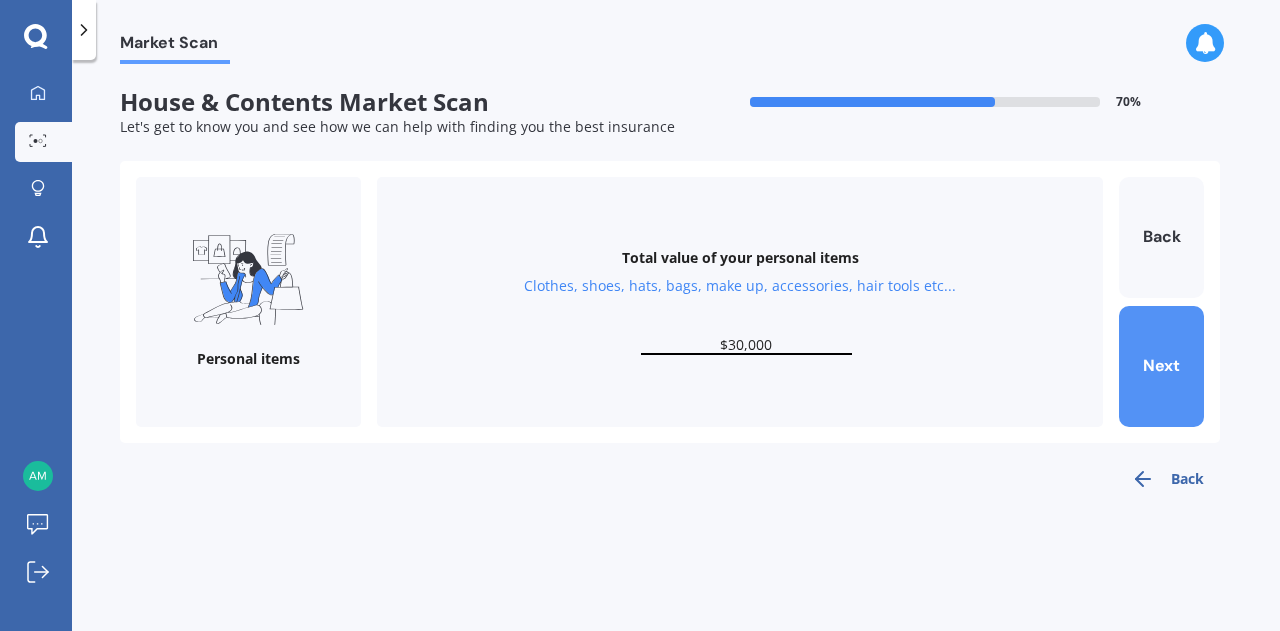 click on "Next" at bounding box center (1161, 366) 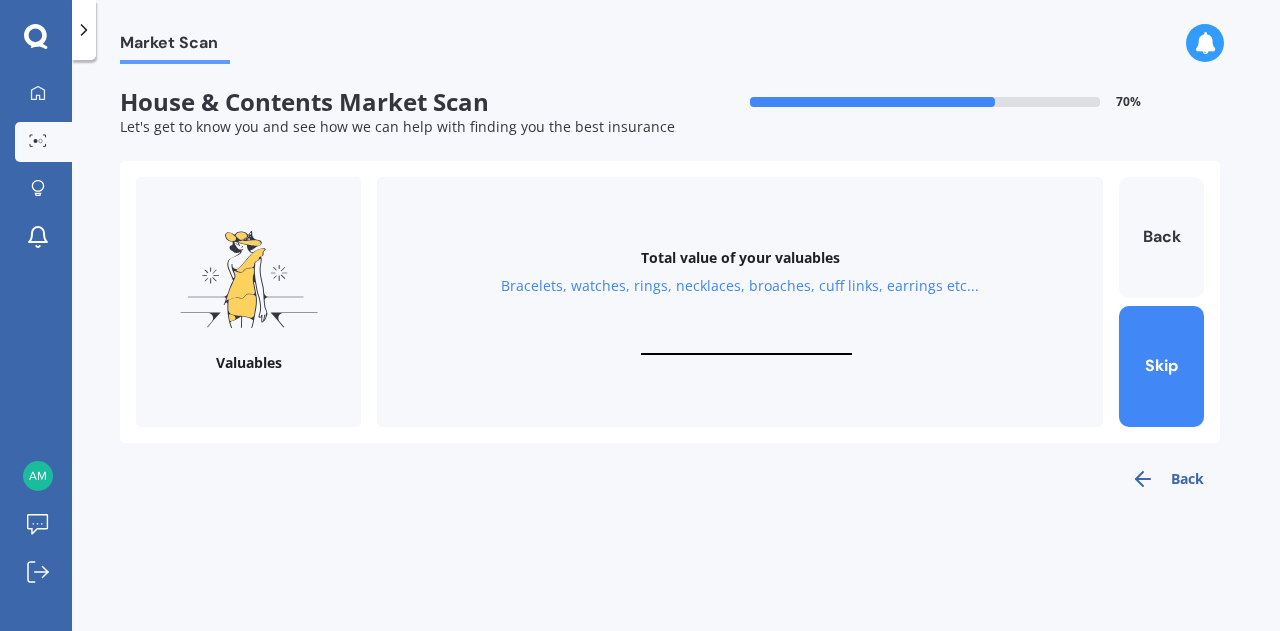 click on "Total value of your valuables Bracelets, watches, rings, necklaces, broaches, cuff links, earrings etc..." at bounding box center [740, 302] 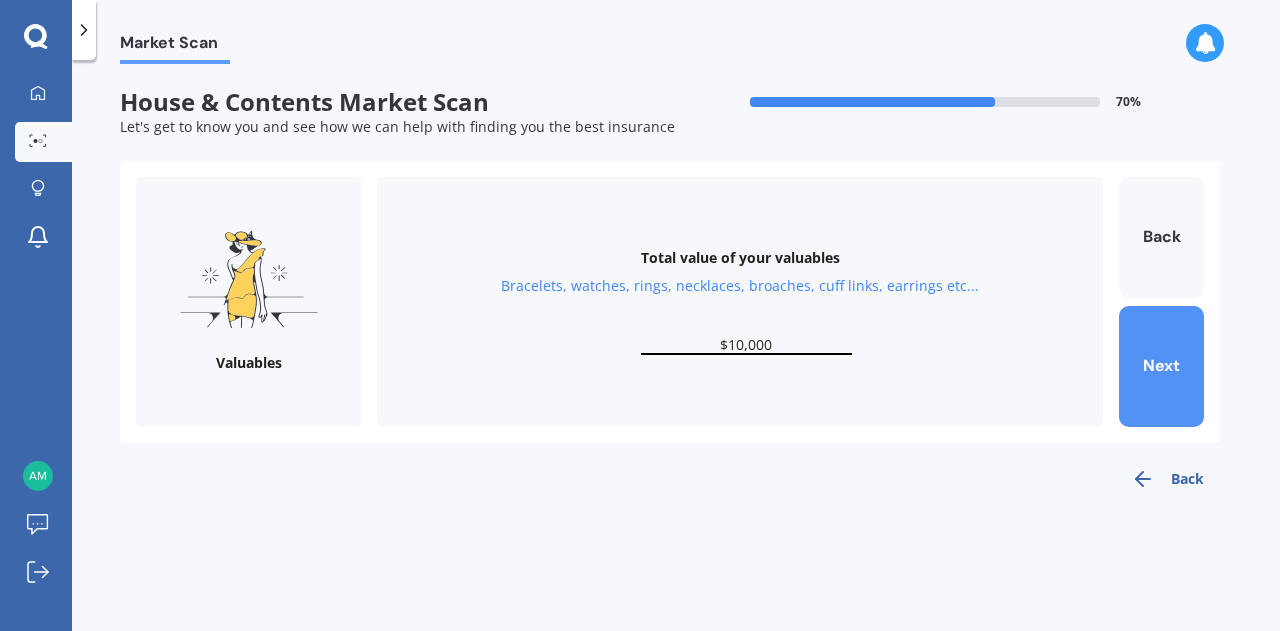 click on "Next" at bounding box center [1161, 366] 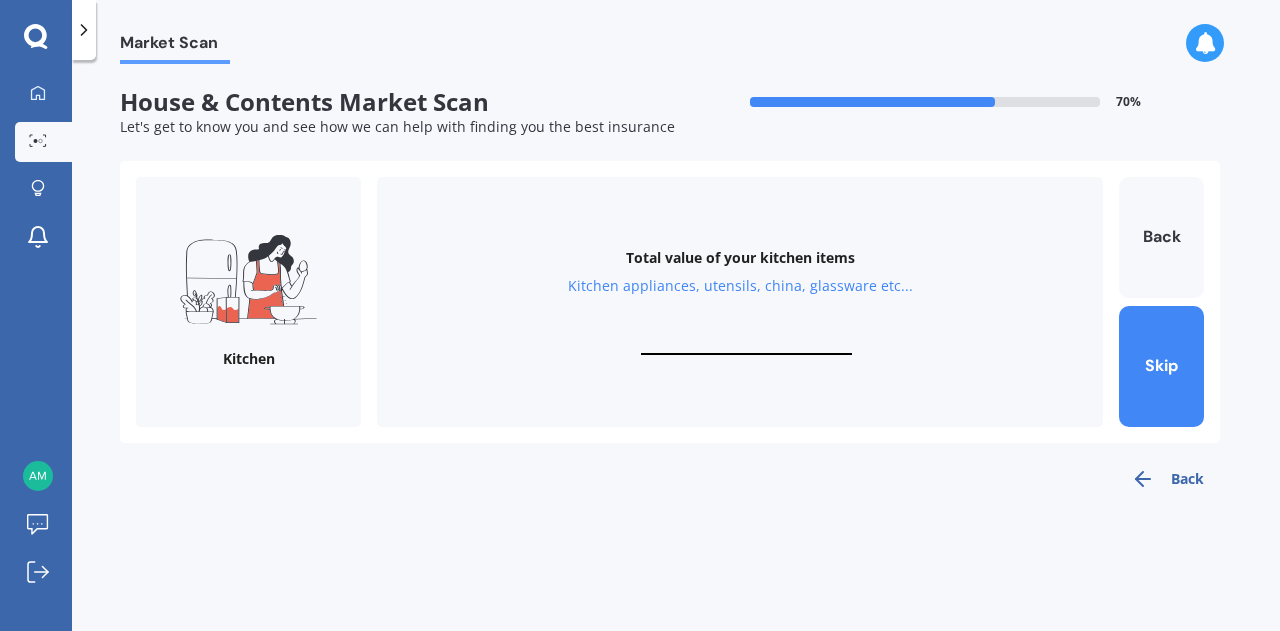 click at bounding box center (746, 345) 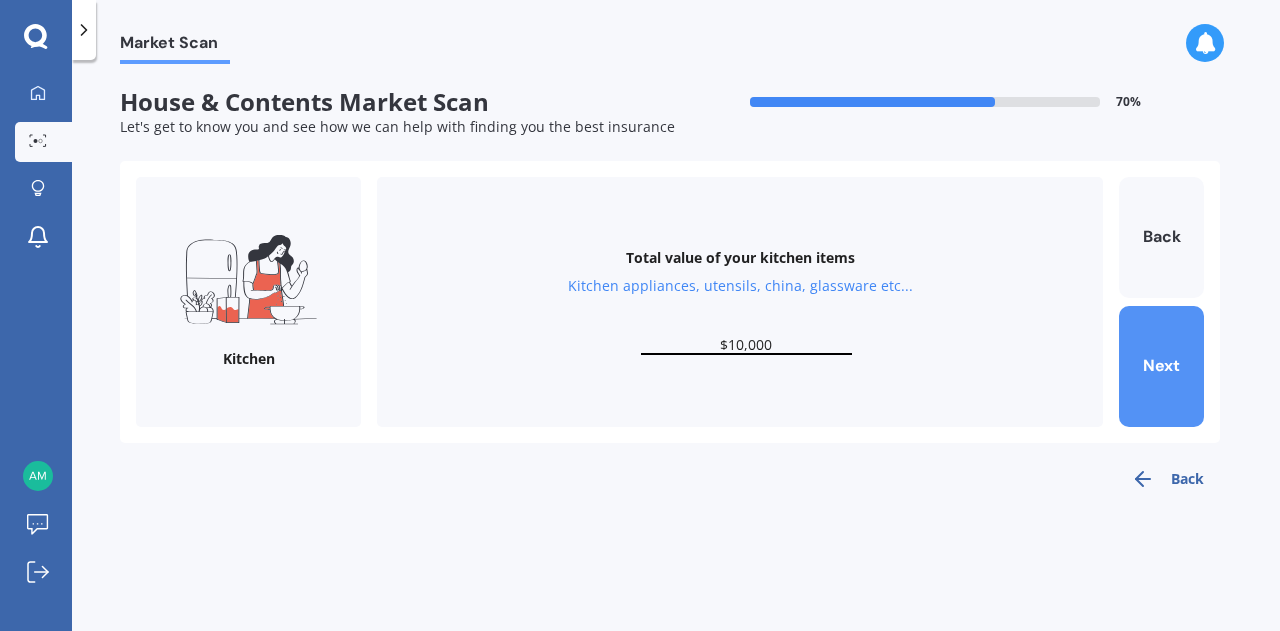 click on "Next" at bounding box center (1161, 366) 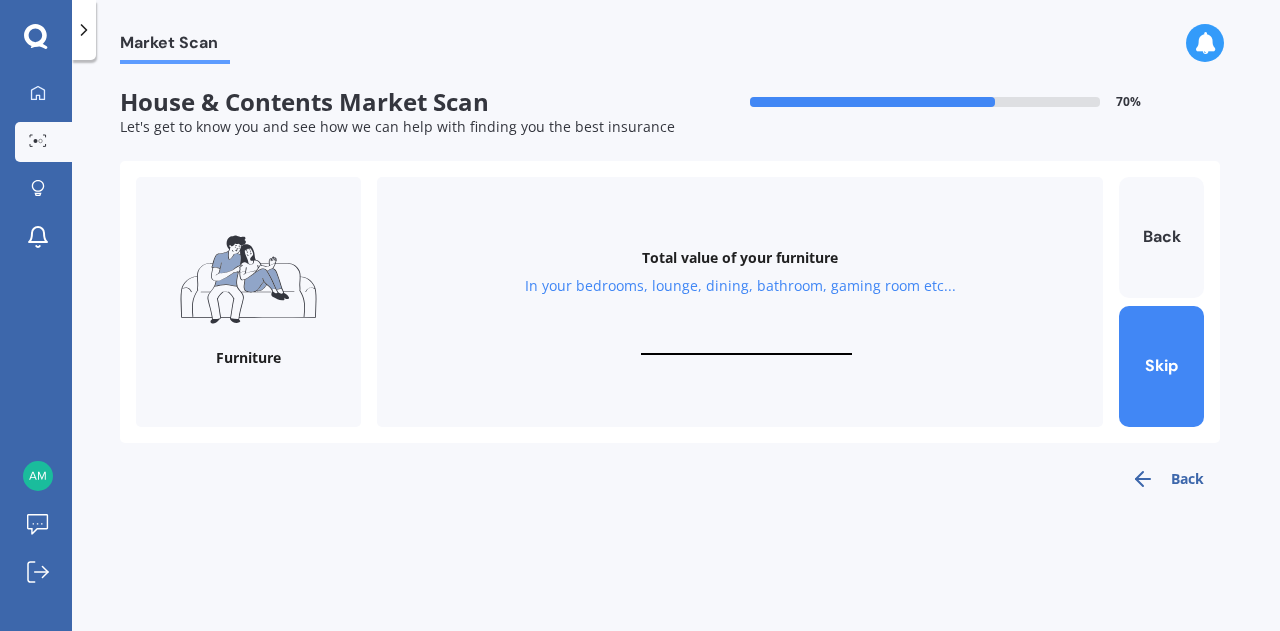 click on "Total value of your furniture In your bedrooms, lounge, dining, bathroom, gaming room etc..." at bounding box center (740, 302) 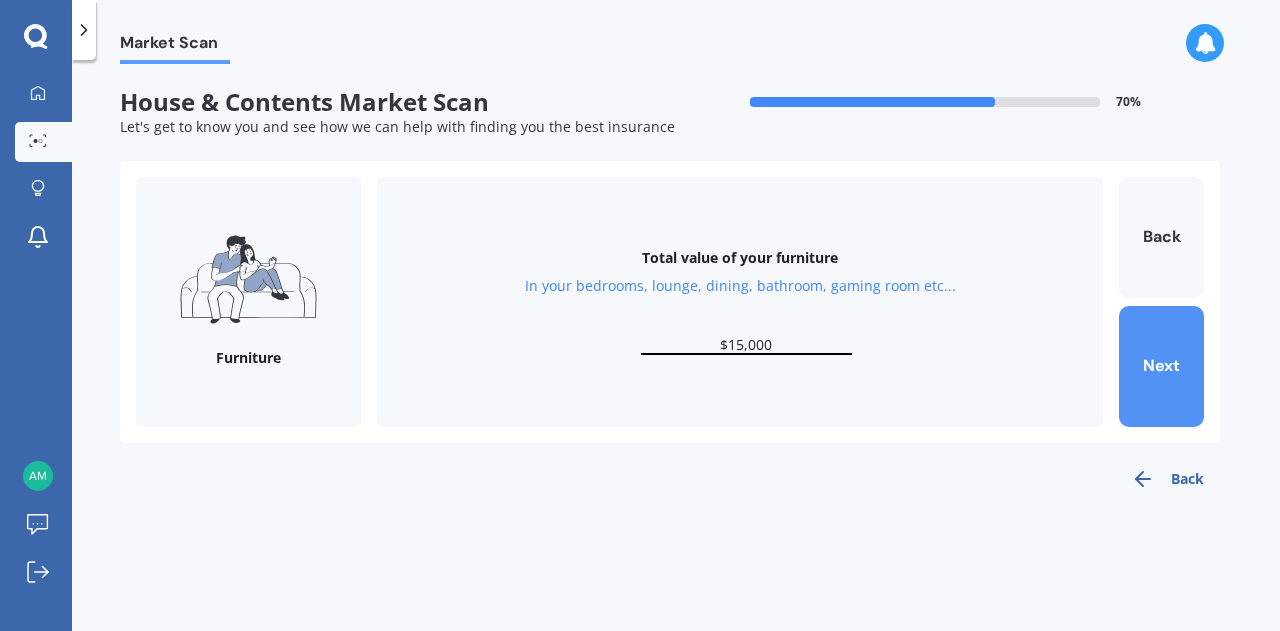 click on "Next" at bounding box center (1161, 366) 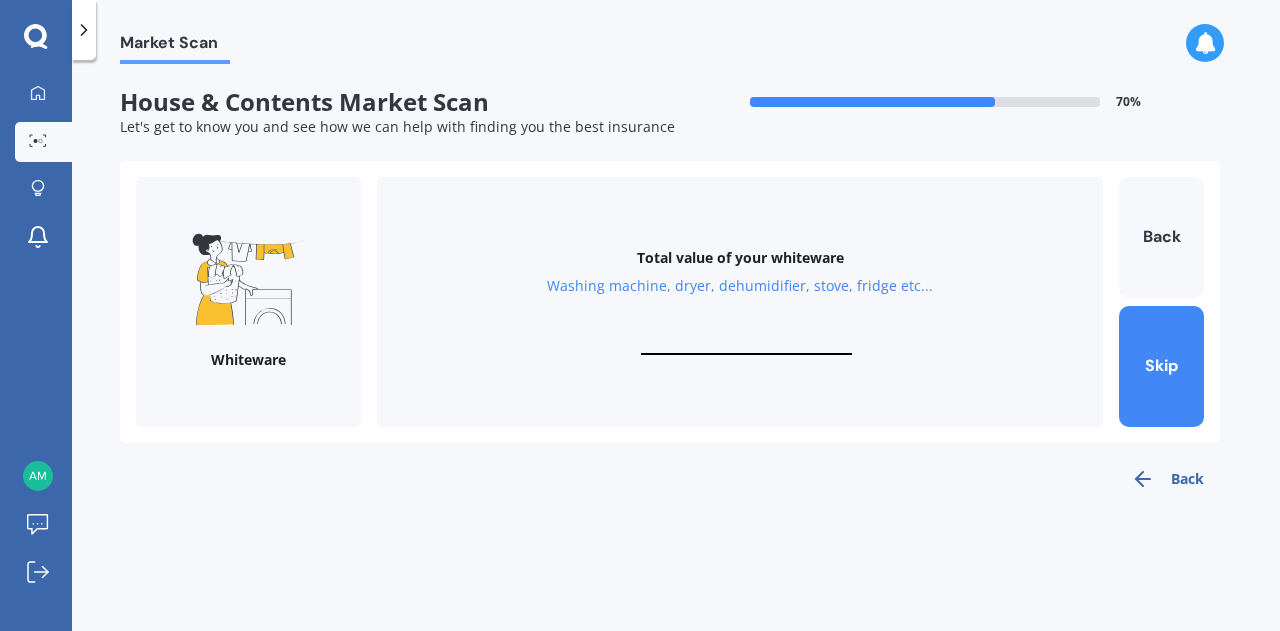 click at bounding box center (746, 345) 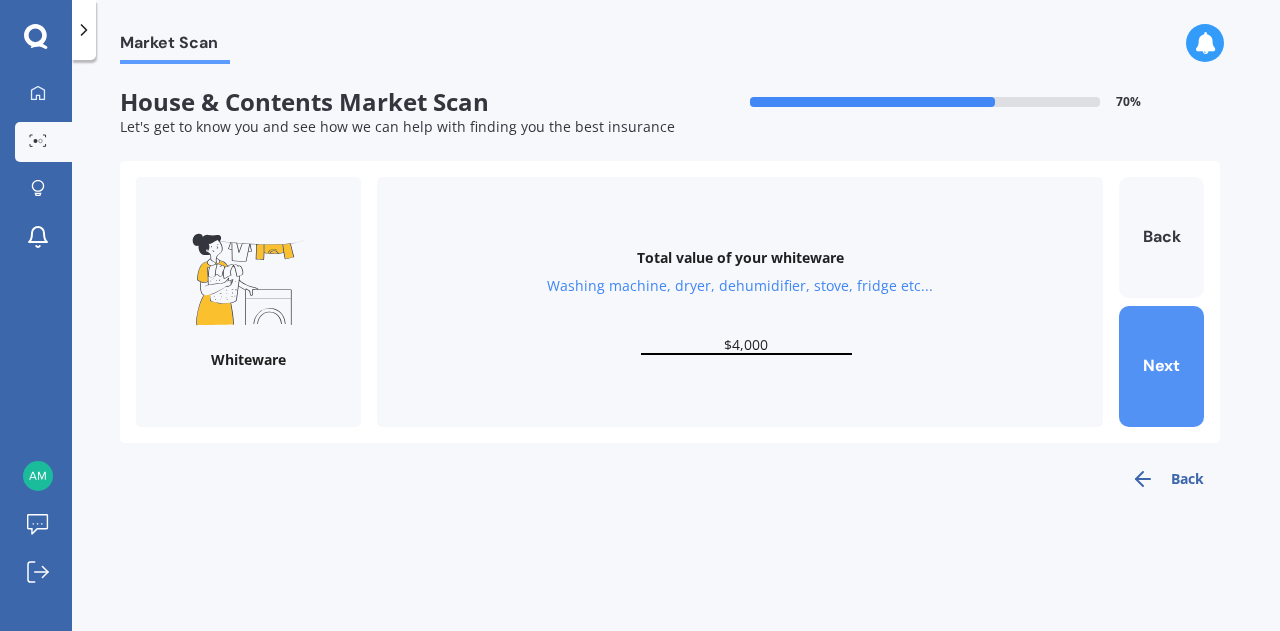 click on "Next" at bounding box center (1161, 366) 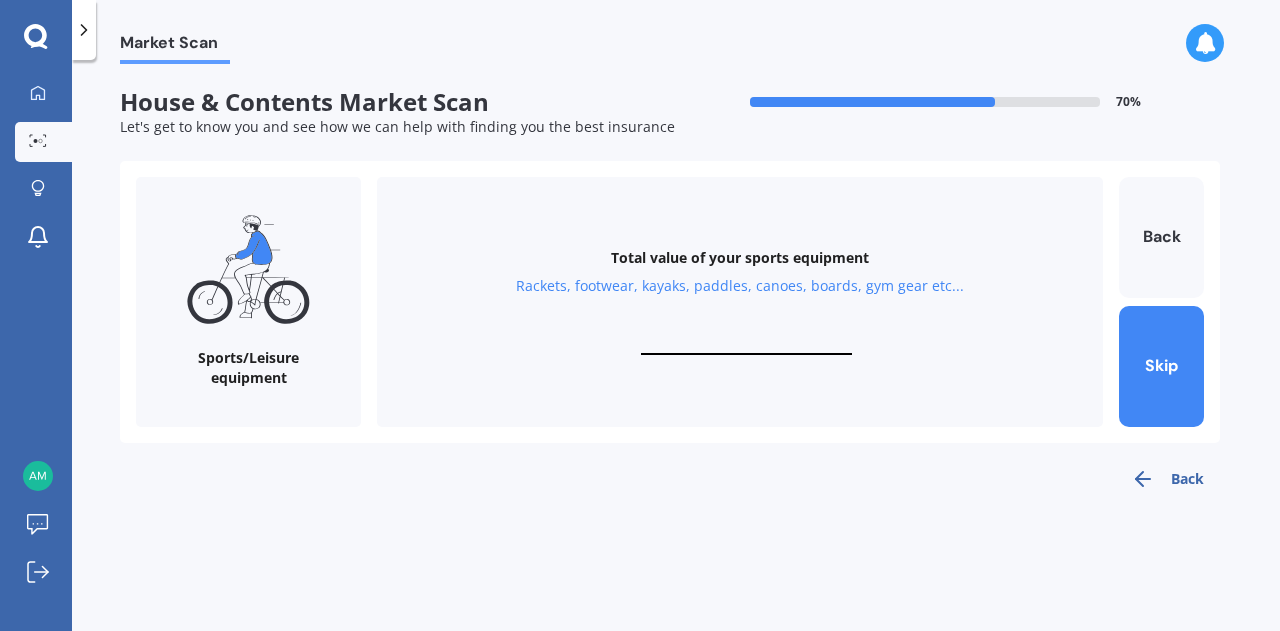 click at bounding box center [746, 345] 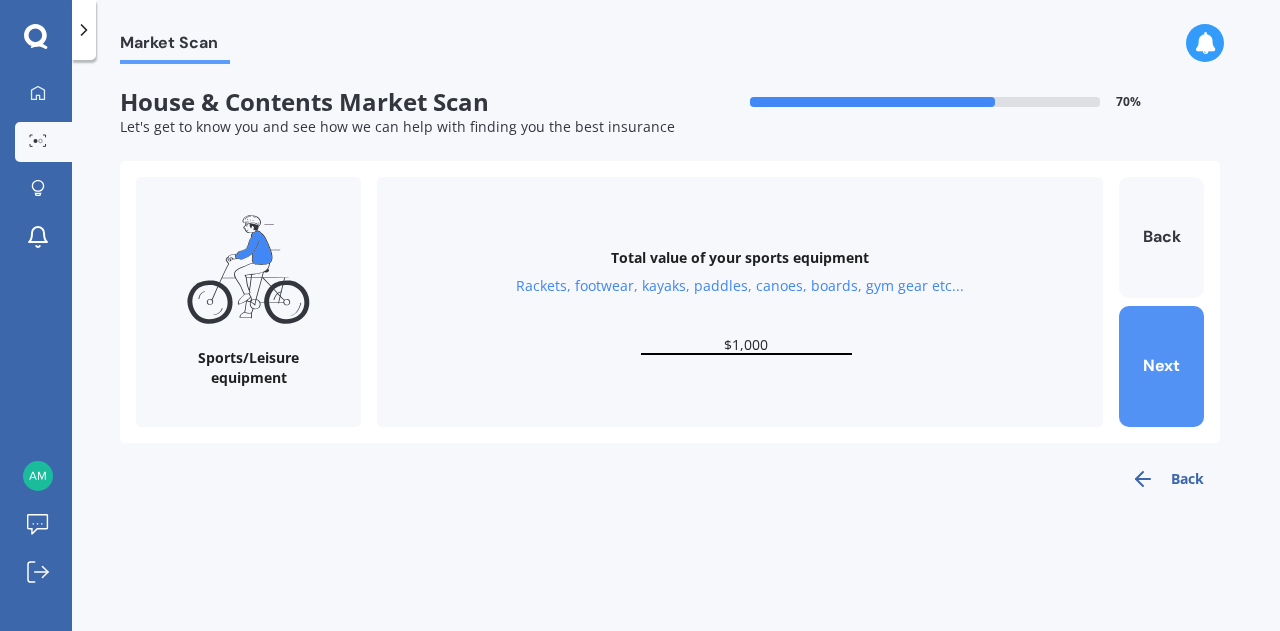 click on "Next" at bounding box center (1161, 366) 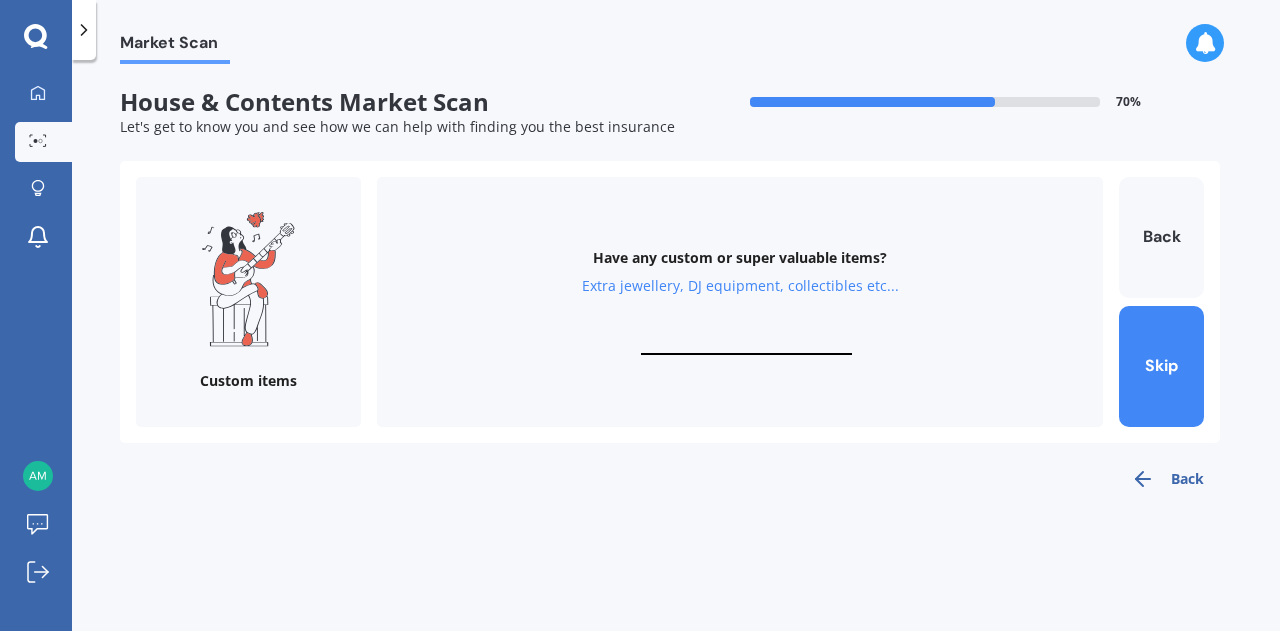 click on "Have any custom or super valuable items? Extra jewellery, DJ equipment, collectibles etc..." at bounding box center [740, 302] 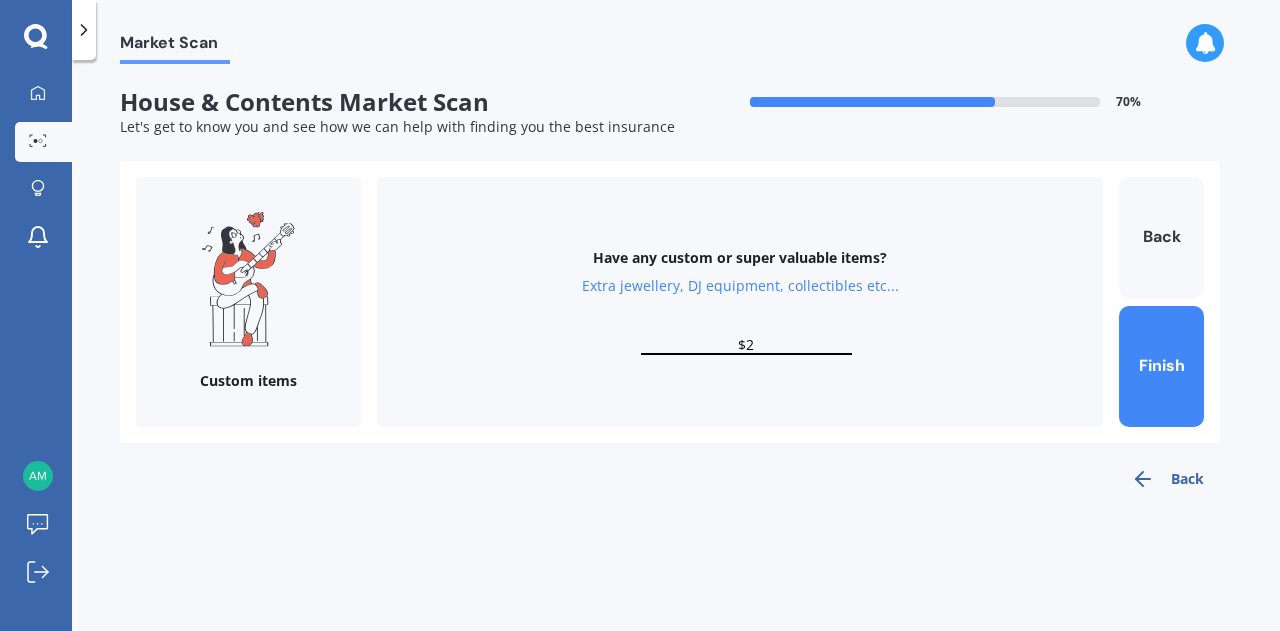 type on "$20" 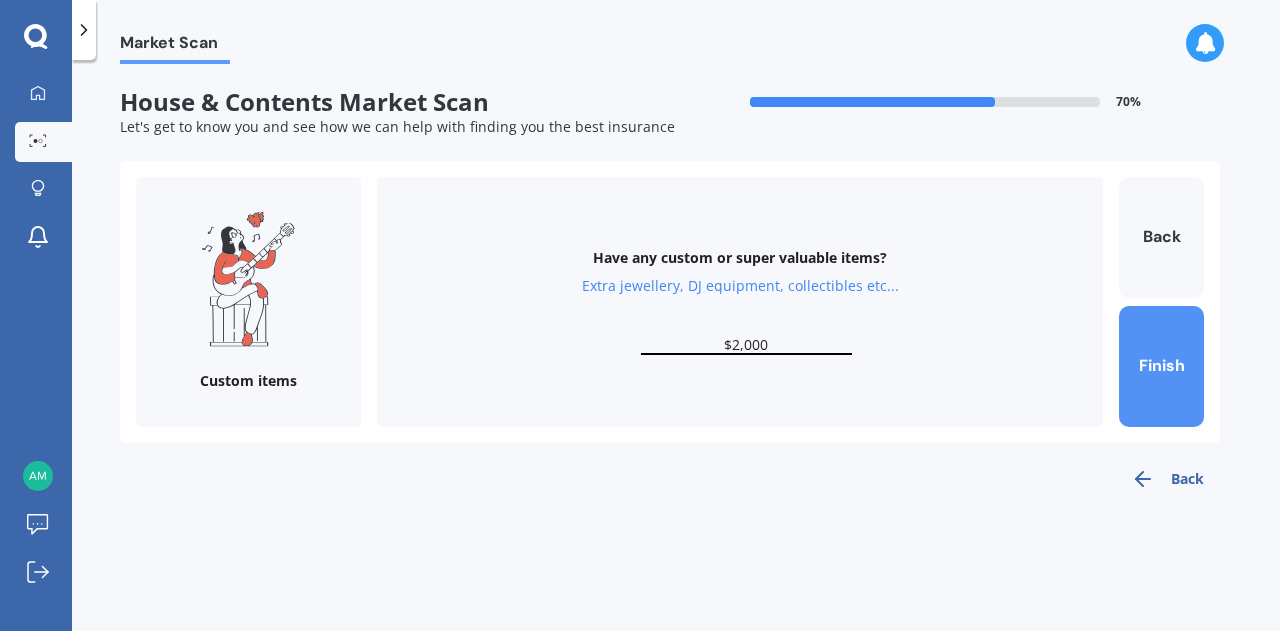 click on "Finish" at bounding box center (1161, 366) 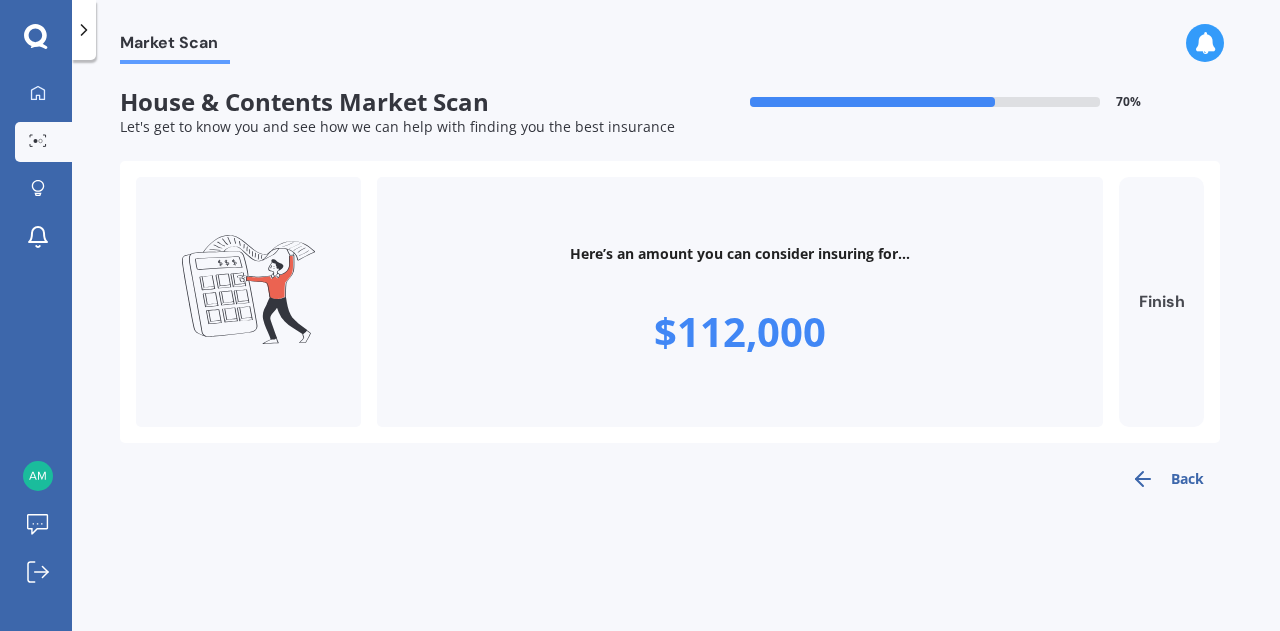 click on "Finish" at bounding box center [1161, 302] 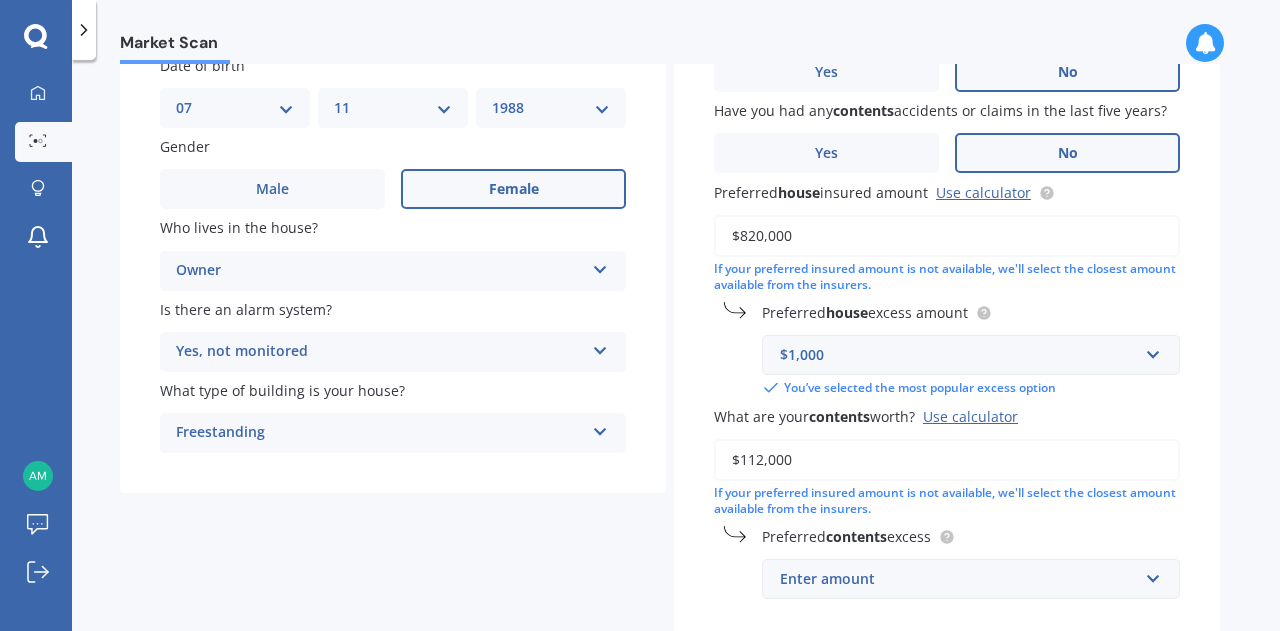 scroll, scrollTop: 185, scrollLeft: 0, axis: vertical 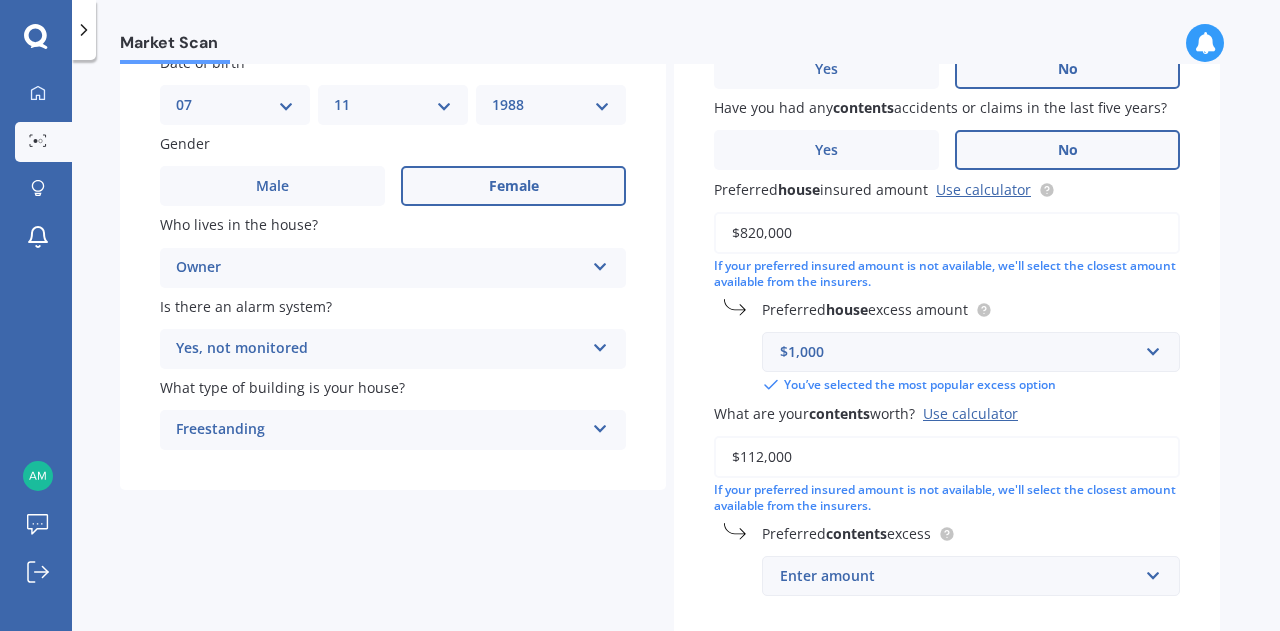 click on "$112,000" at bounding box center [947, 457] 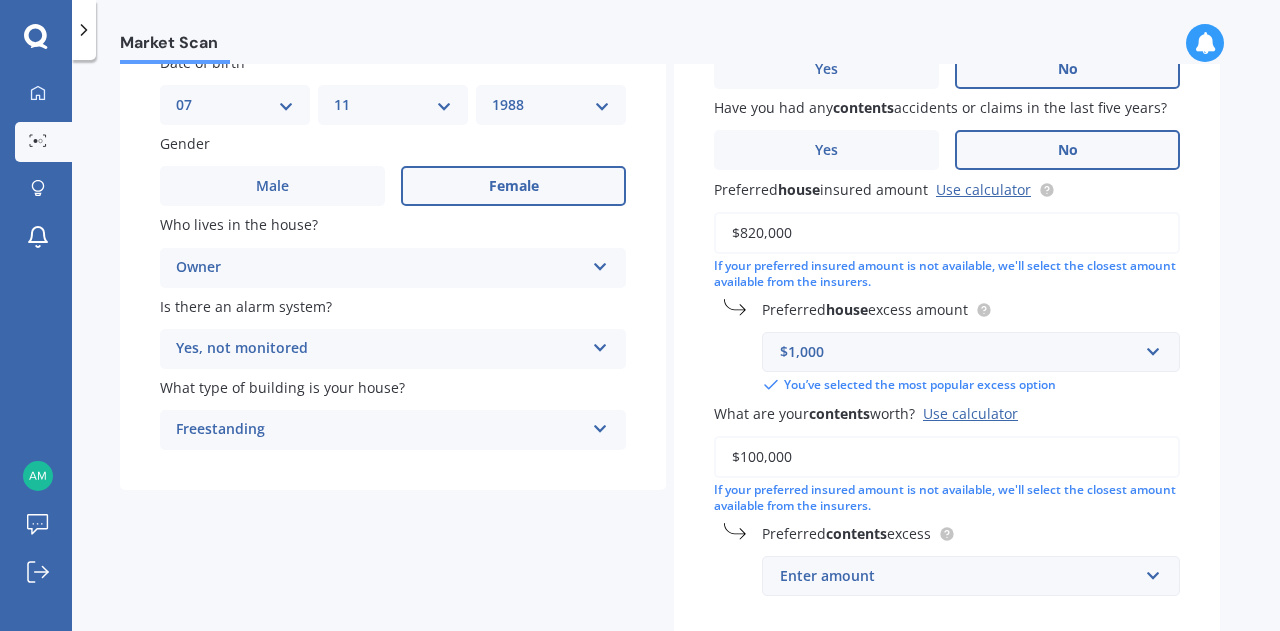 scroll, scrollTop: 306, scrollLeft: 0, axis: vertical 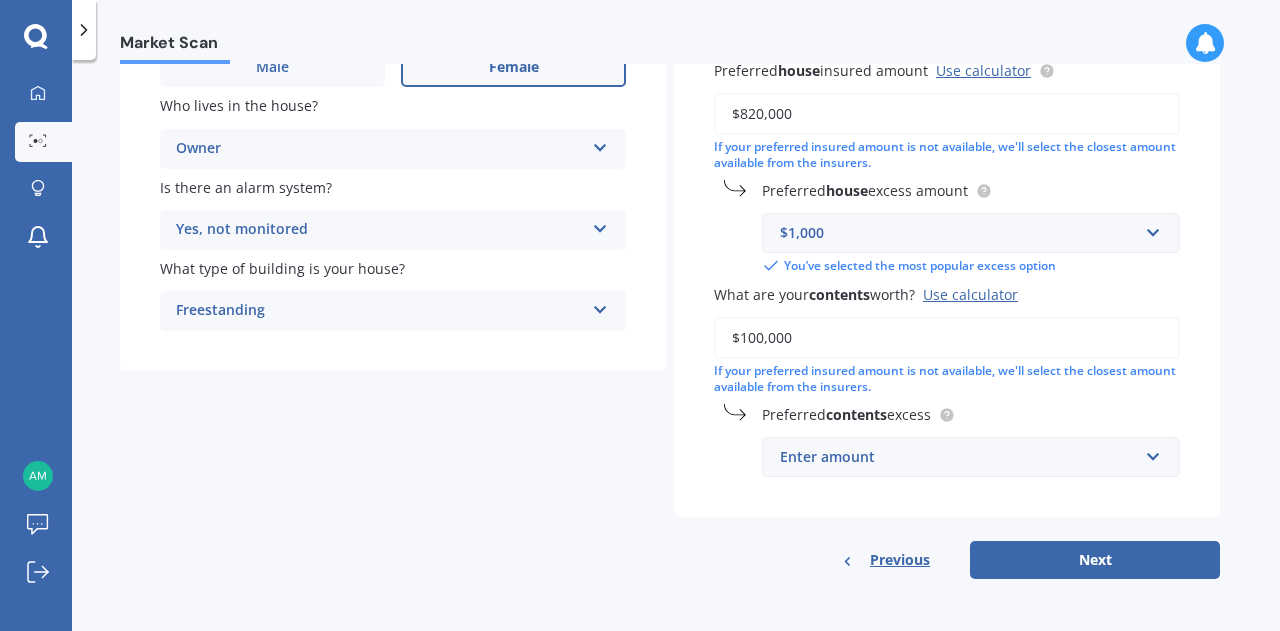 type on "$100,000" 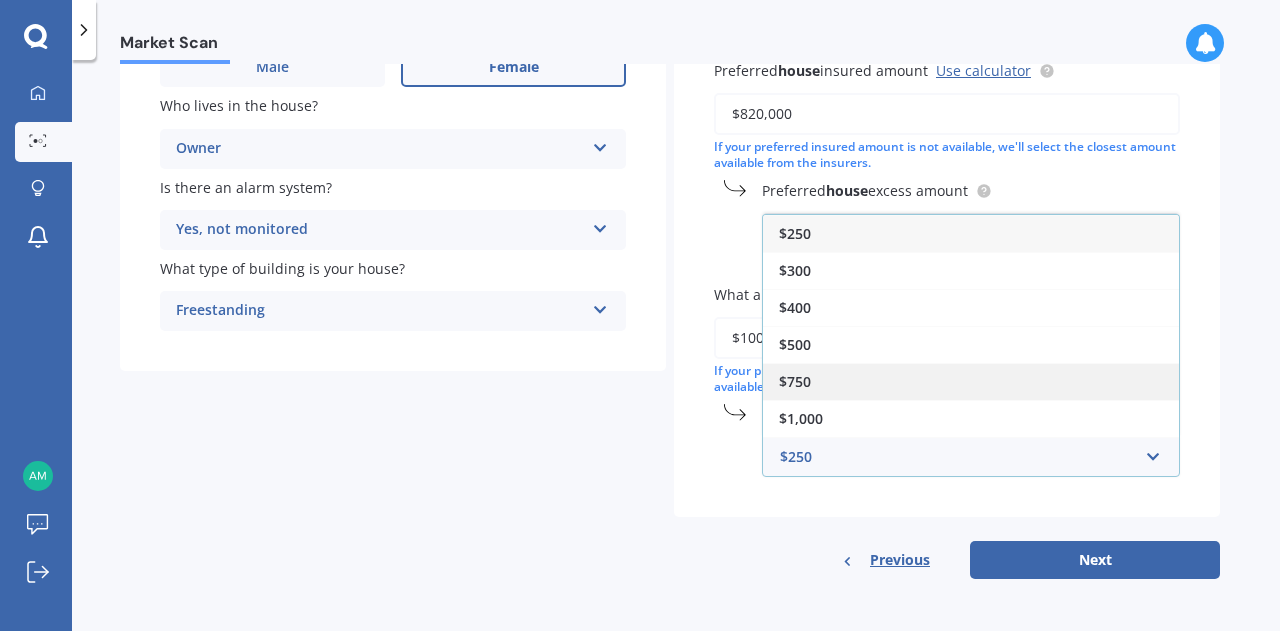 click on "$750" at bounding box center (971, 381) 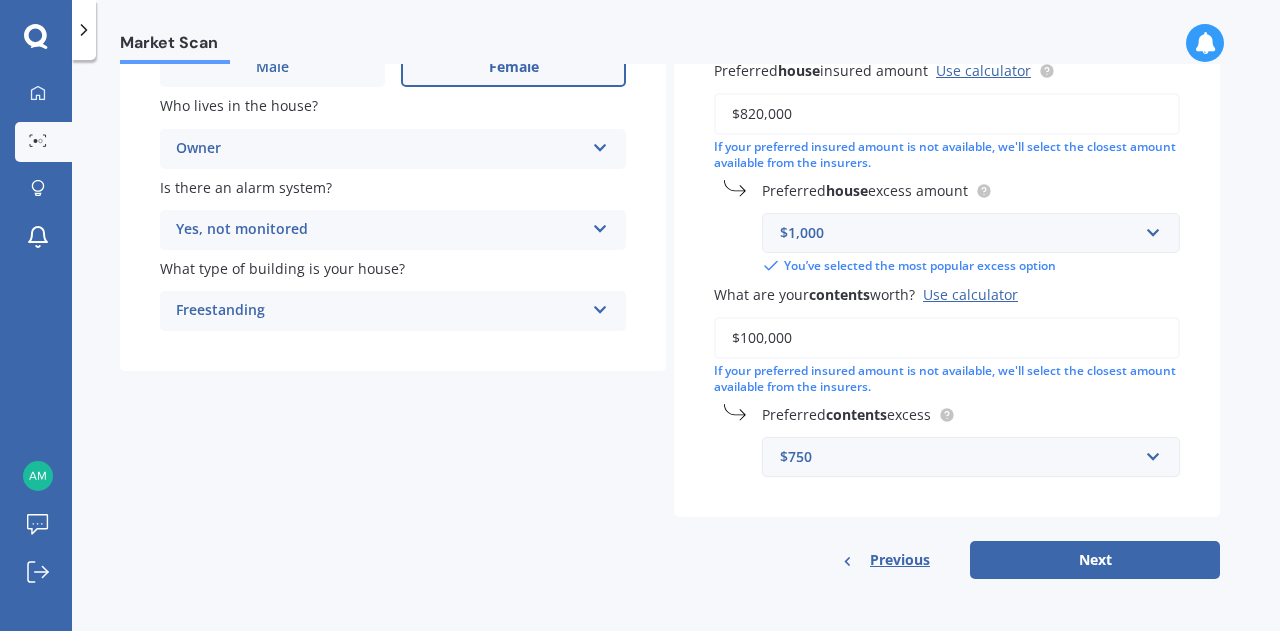 click on "$750" at bounding box center [959, 457] 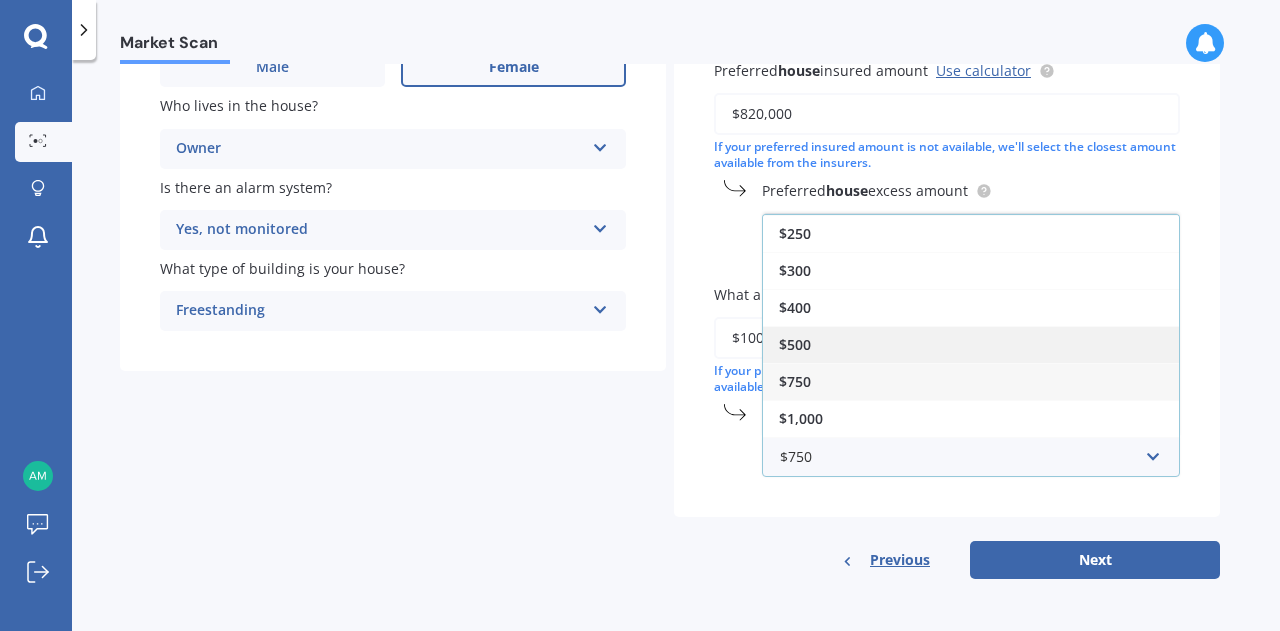 click on "$500" at bounding box center [971, 344] 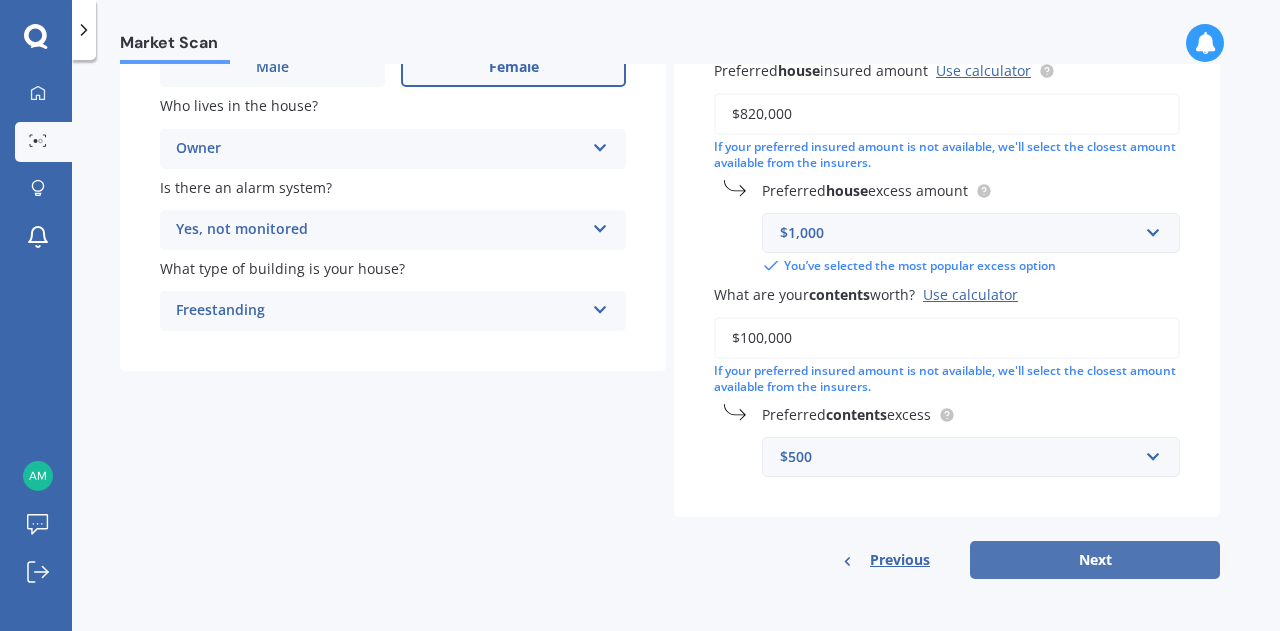 click on "Next" at bounding box center [1095, 560] 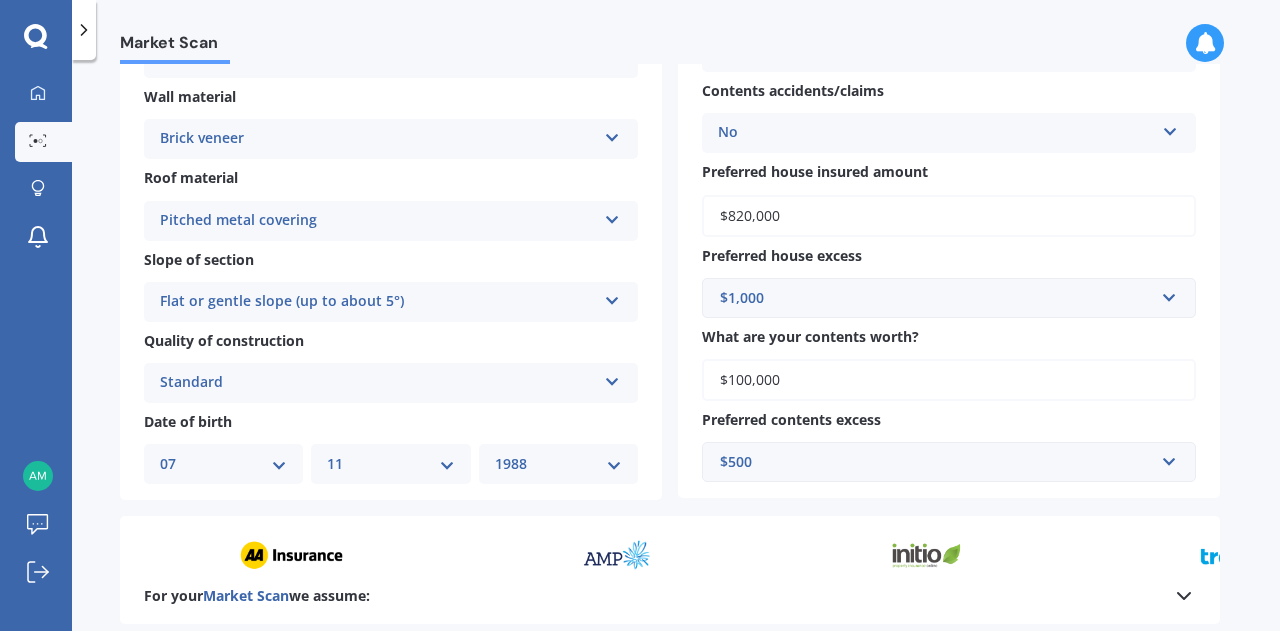 scroll, scrollTop: 711, scrollLeft: 0, axis: vertical 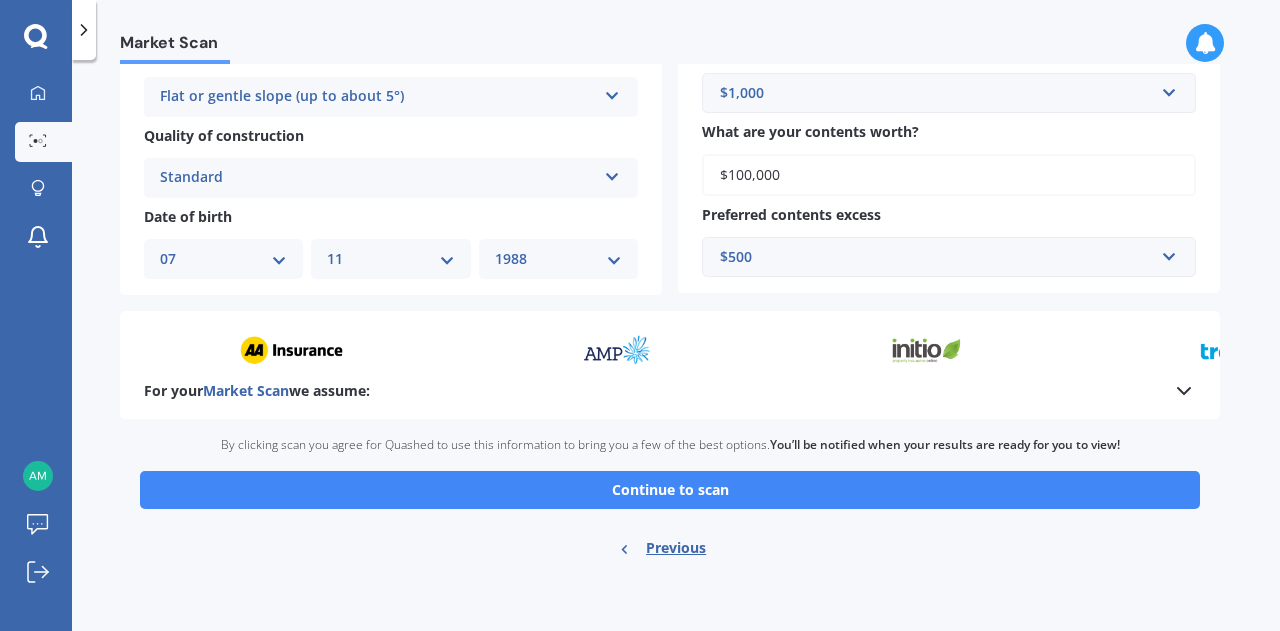 click on "Previous" at bounding box center (676, 548) 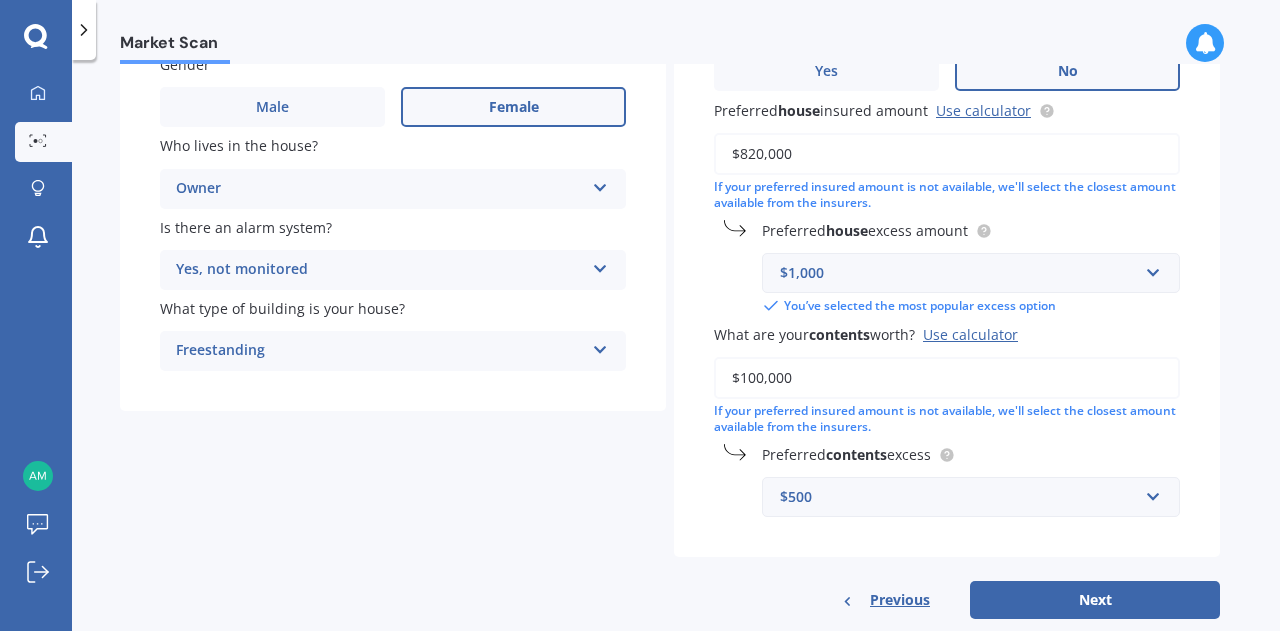 scroll, scrollTop: 268, scrollLeft: 0, axis: vertical 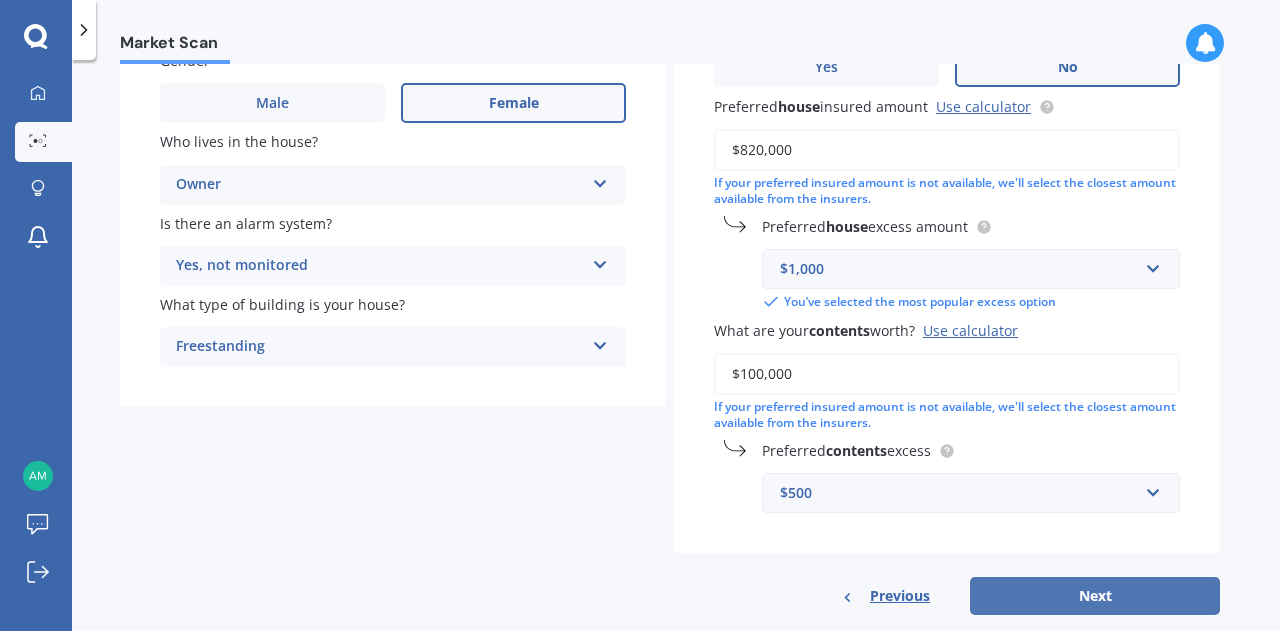 click on "Next" at bounding box center [1095, 596] 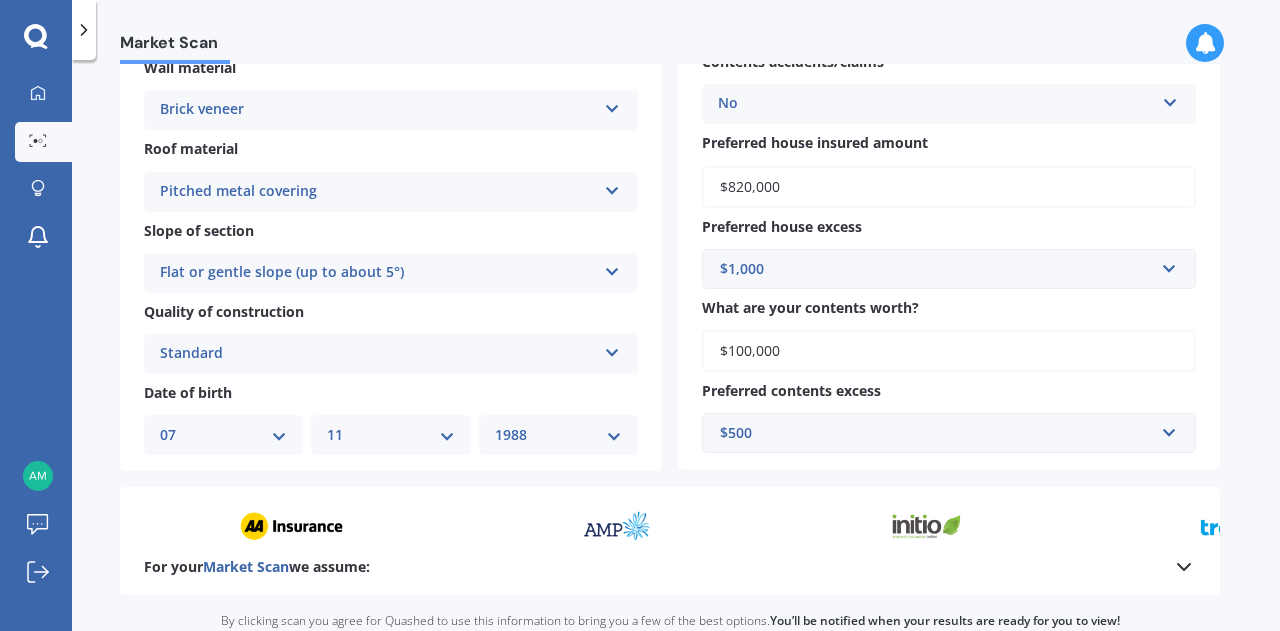 scroll, scrollTop: 711, scrollLeft: 0, axis: vertical 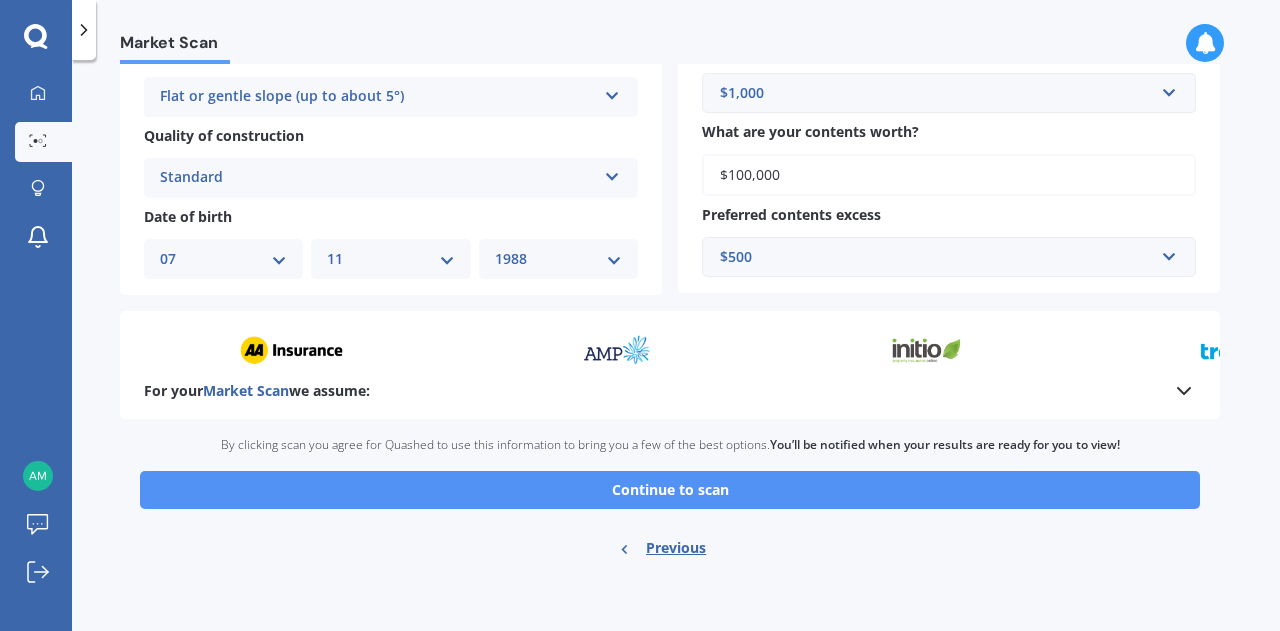 click on "Continue to scan" at bounding box center (670, 490) 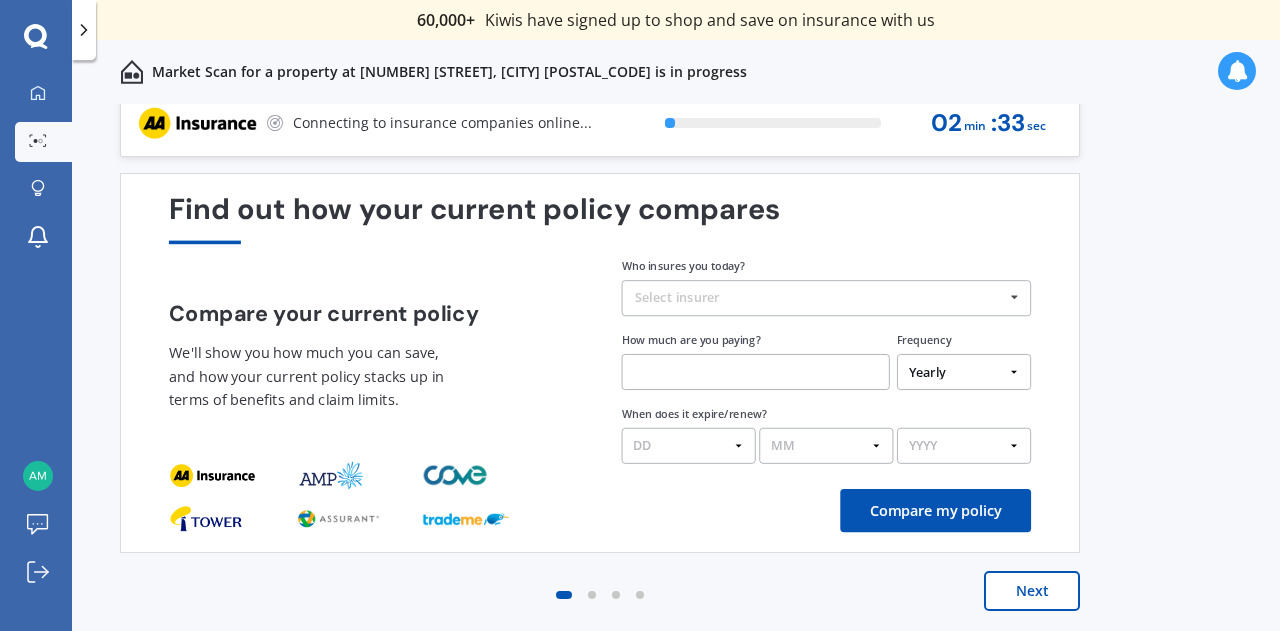 scroll, scrollTop: 0, scrollLeft: 0, axis: both 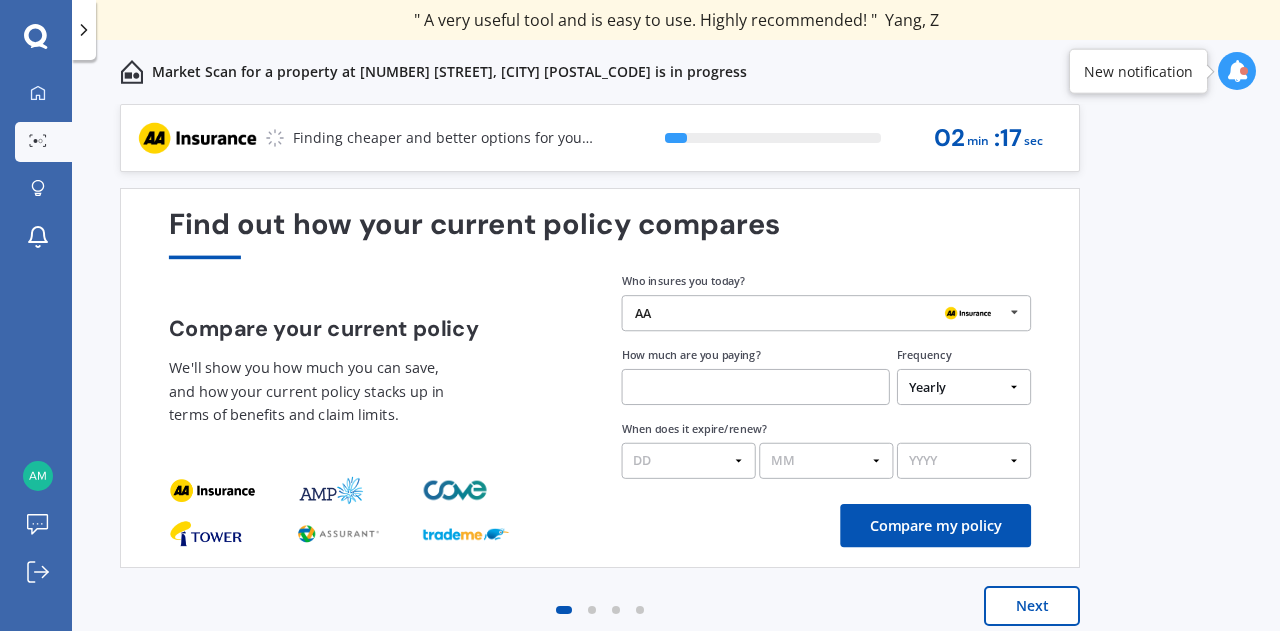 click on "AA" at bounding box center (819, 313) 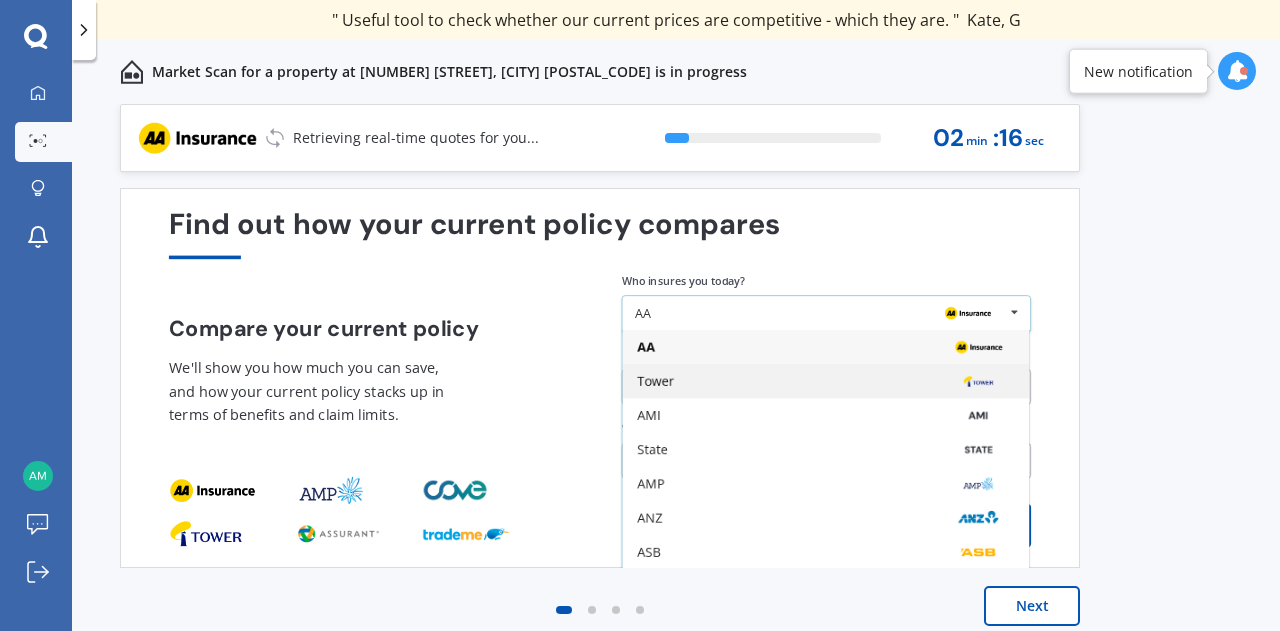 click on "Tower" at bounding box center [825, 347] 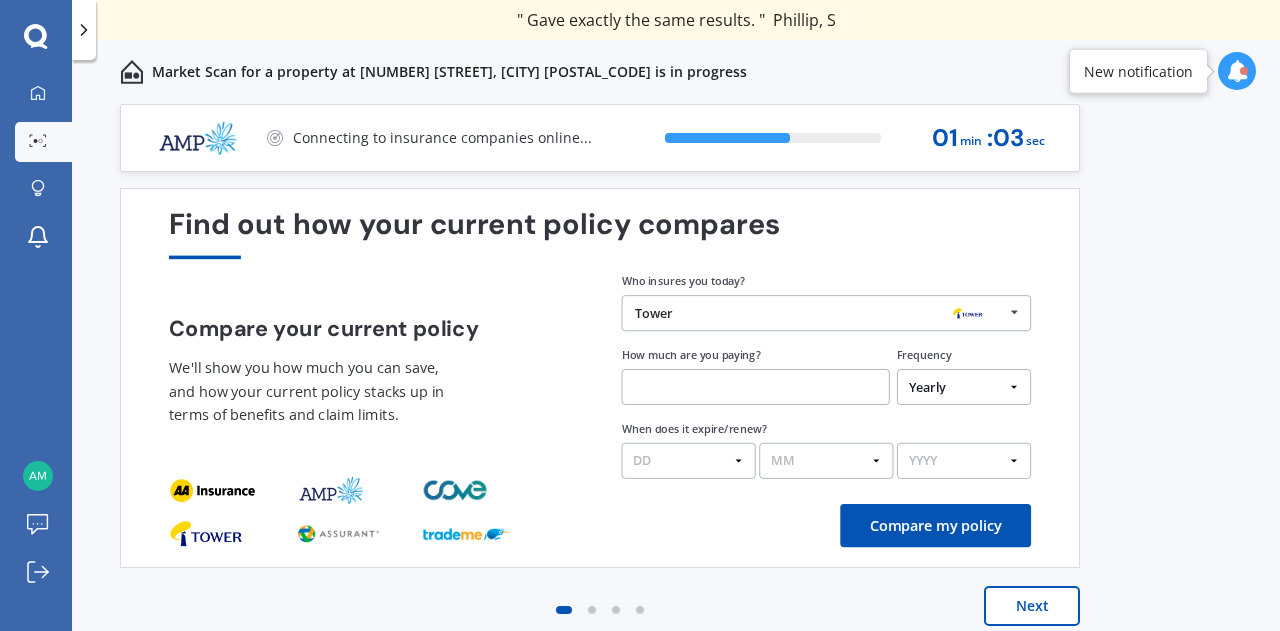 click at bounding box center (756, 387) 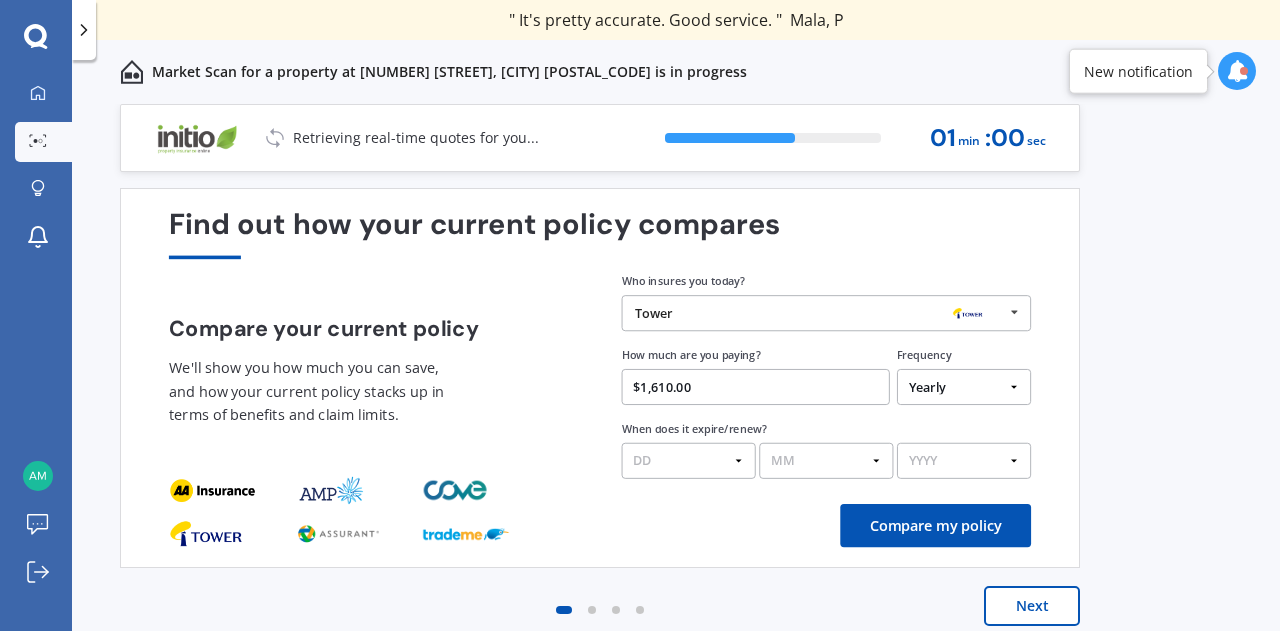type on "$1,610.00" 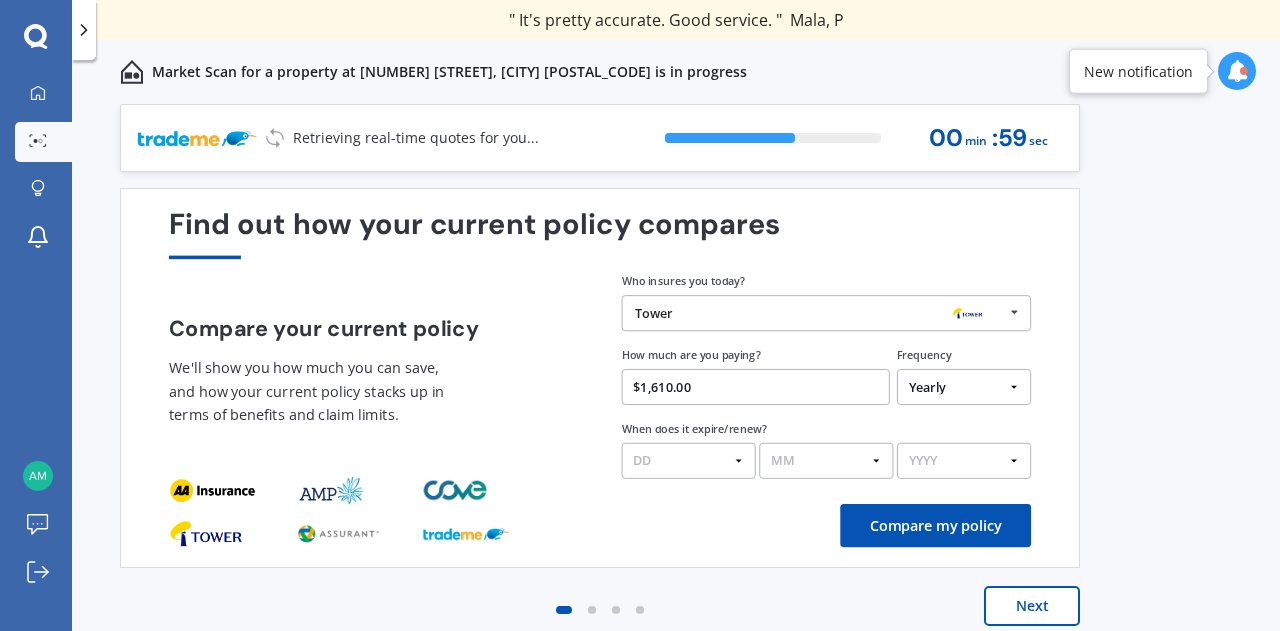 click on "DD 01 02 03 04 05 06 07 08 09 10 11 12 13 14 15 16 17 18 19 20 21 22 23 24 25 26 27 28 29 30 31" at bounding box center (689, 461) 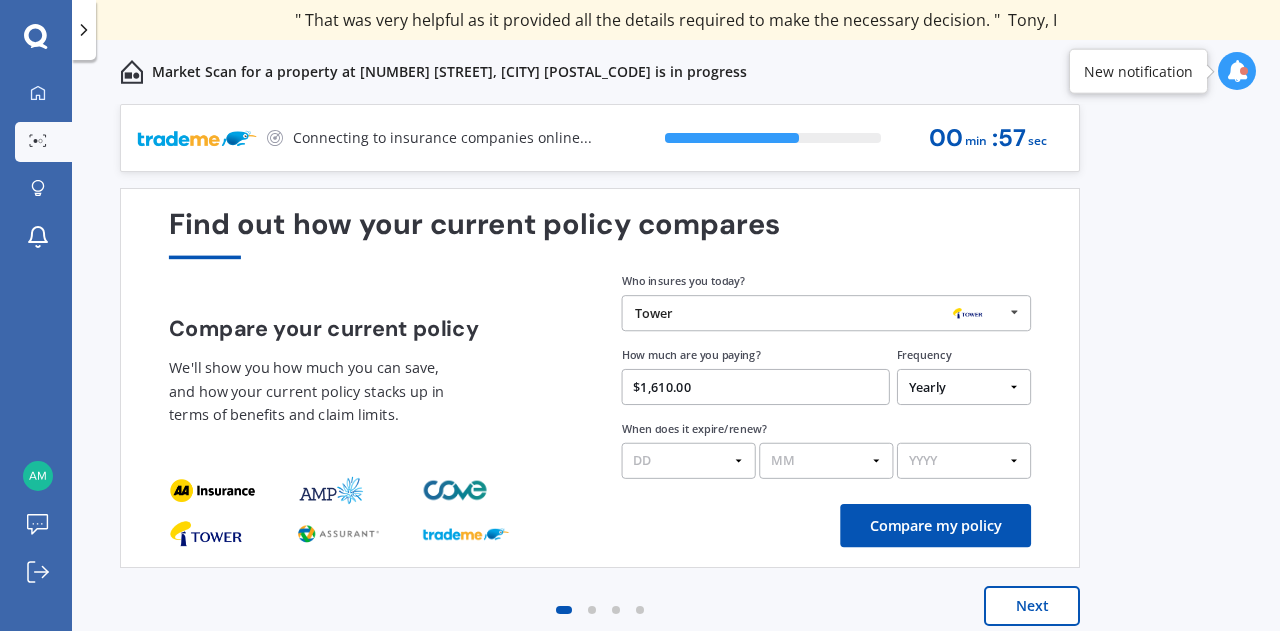 click on "Previous 60,000+ Kiwis have signed up to shop and save on insurance with us " Helpful tool, just that my current insurance is cheaper. " [LAST], [INITIAL] " I have already recommended Quashed to many family and friends. This is fantastic. Thank you. " [LAST], [INITIAL] " A very useful tool and is easy to use. Highly recommended! " [LAST], [INITIAL] " Useful tool to check whether our current prices are competitive - which they are. " [LAST], [INITIAL] " My current car insurance was half of the cheapest quoted here, so I'll stick with them. " [LAST], [INITIAL] " Gave exactly the same results. " [LAST], [INITIAL] " It's pretty accurate. Good service. " [LAST], [INITIAL] " That was very helpful as it provided all the details required to make the necessary decision. " [LAST], [INITIAL] " I've already recommended to a number of people. " [LAST], [INITIAL] " Good to know my existing cover is so good! " [LAST], [INITIAL] " Excellent site! I saved $300 off my existing policy. " [LAST], [INITIAL] " Great stuff team! first time using it, and it was very clear and concise. " [LAST], [INITIAL]   Next 62 % 00 min :  57 sec" at bounding box center (676, 389) 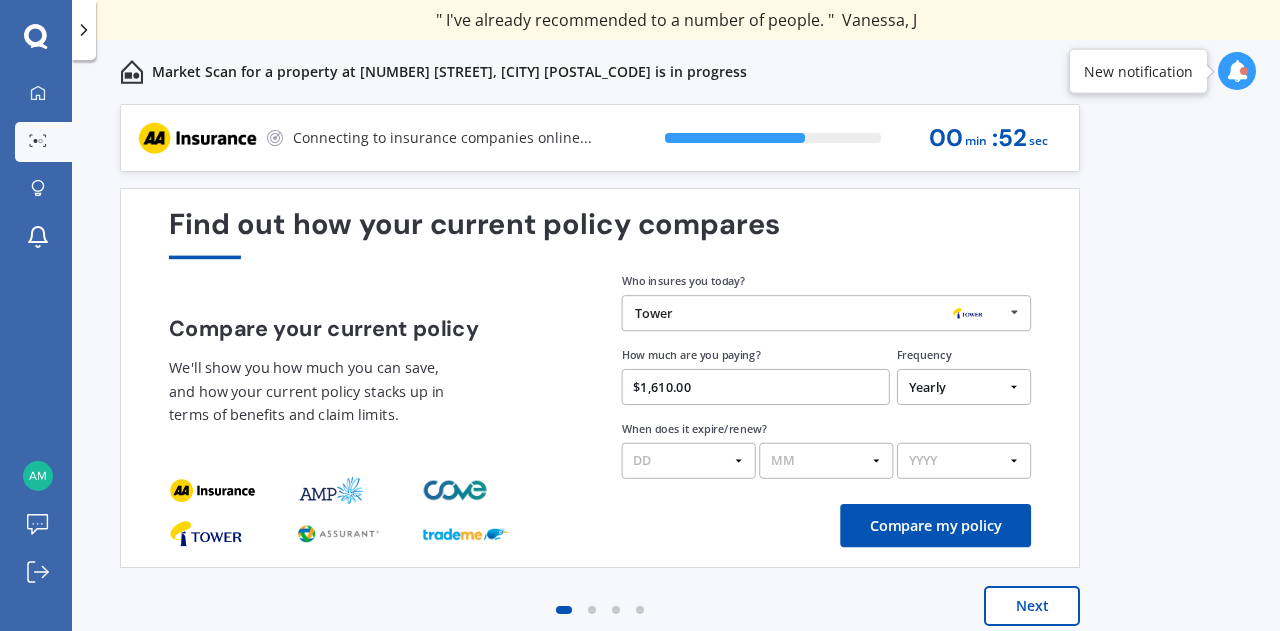click on "YYYY 2026 2025 2024" at bounding box center [964, 461] 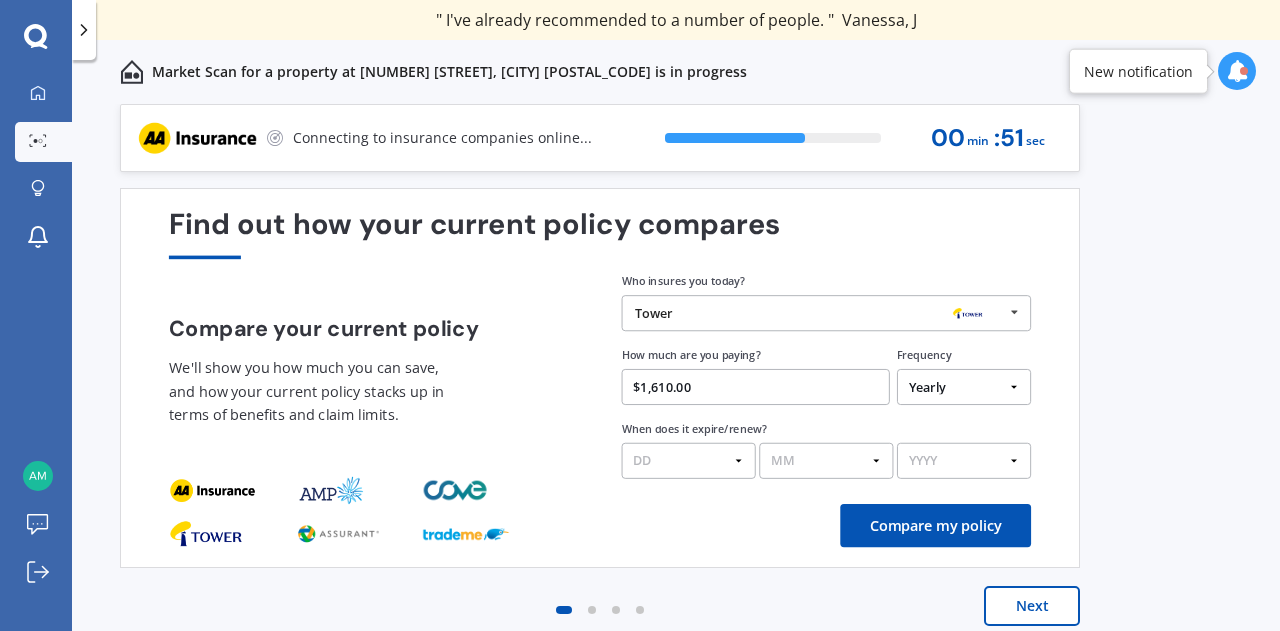click on "YYYY 2026 2025 2024" at bounding box center [964, 461] 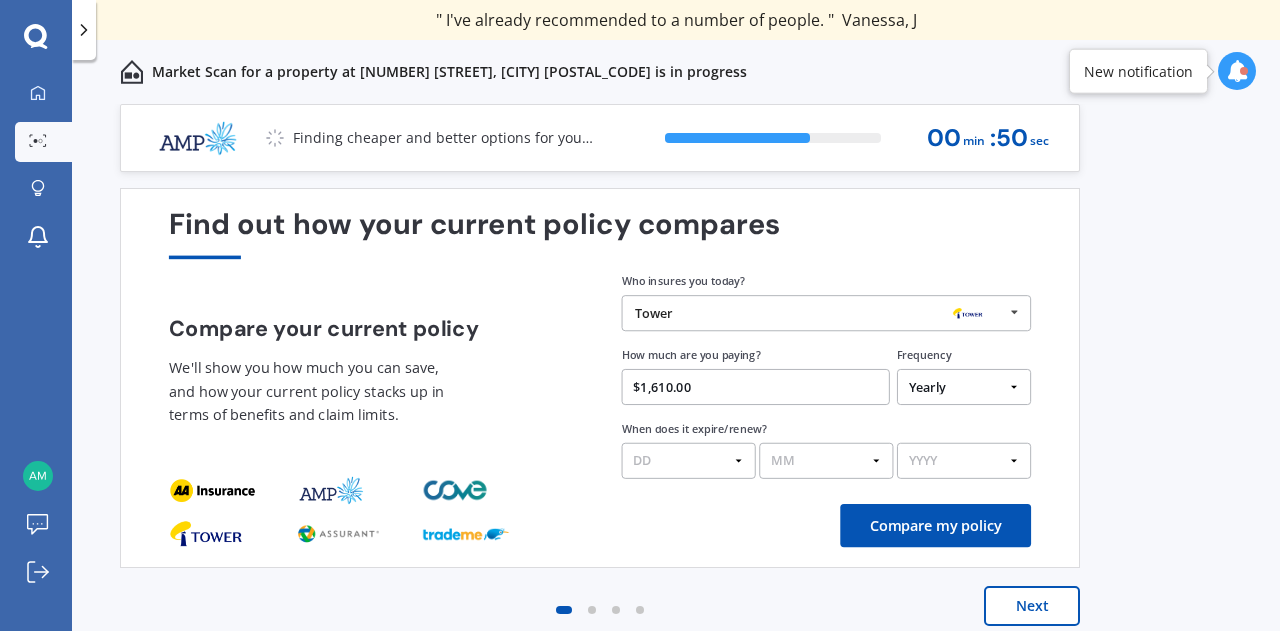 click on "Compare my policy" at bounding box center [935, 525] 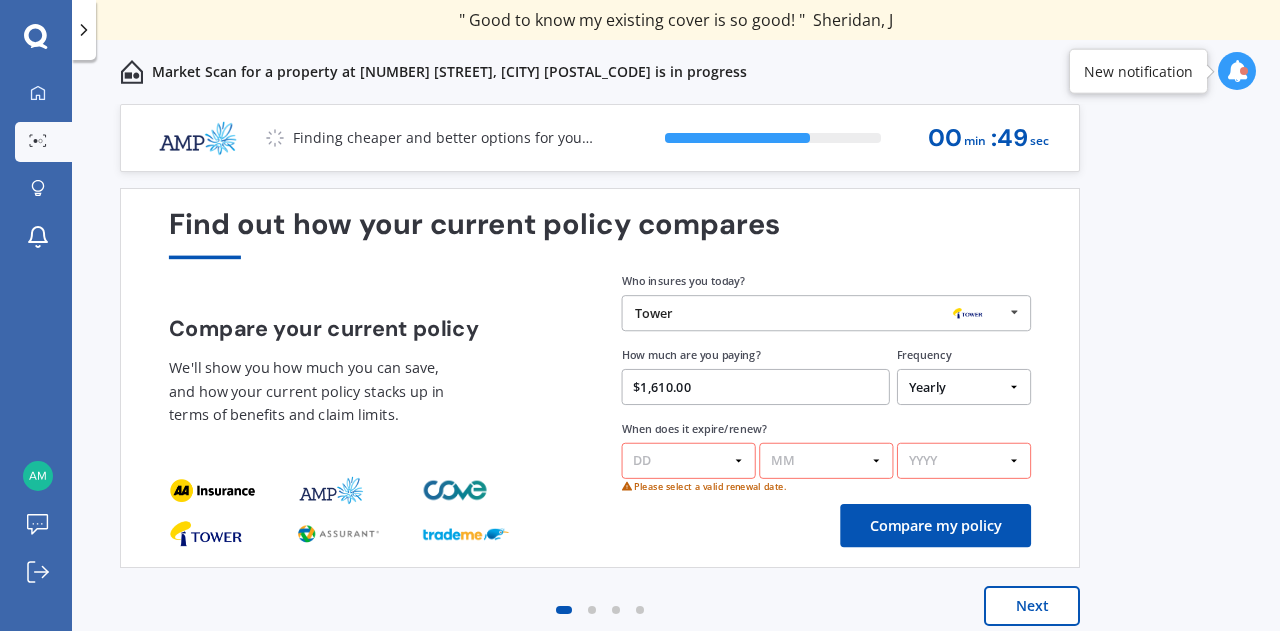 click on "DD 01 02 03 04 05 06 07 08 09 10 11 12 13 14 15 16 17 18 19 20 21 22 23 24 25 26 27 28 29 30 31" at bounding box center [689, 461] 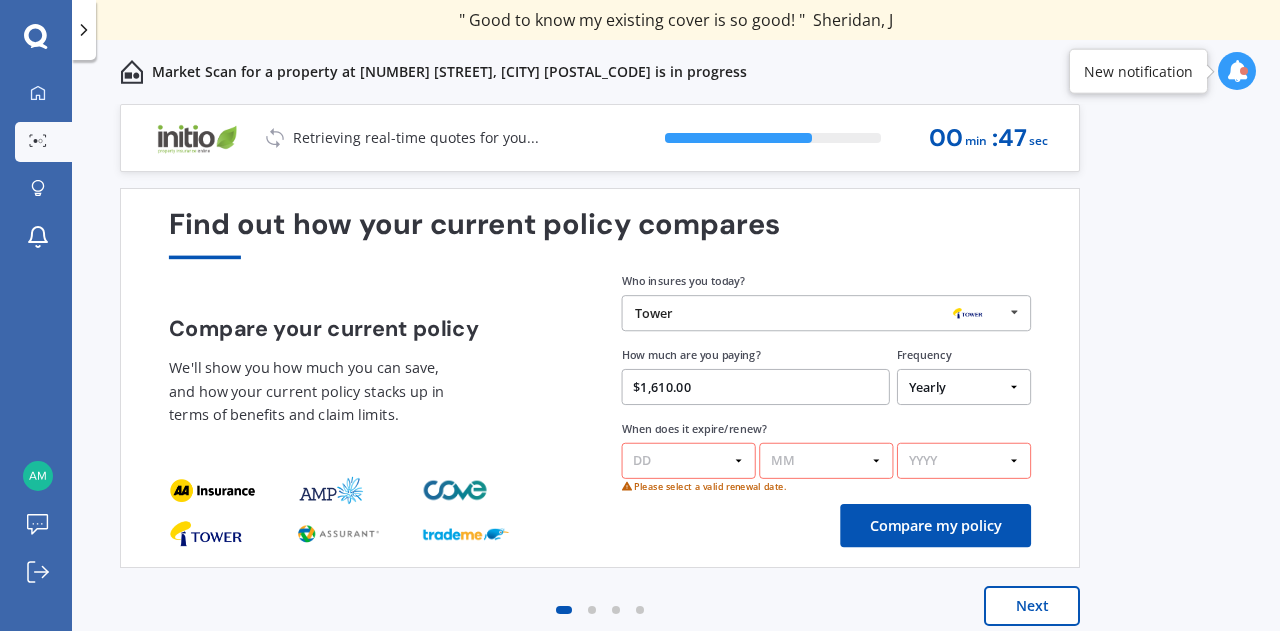 select on "19" 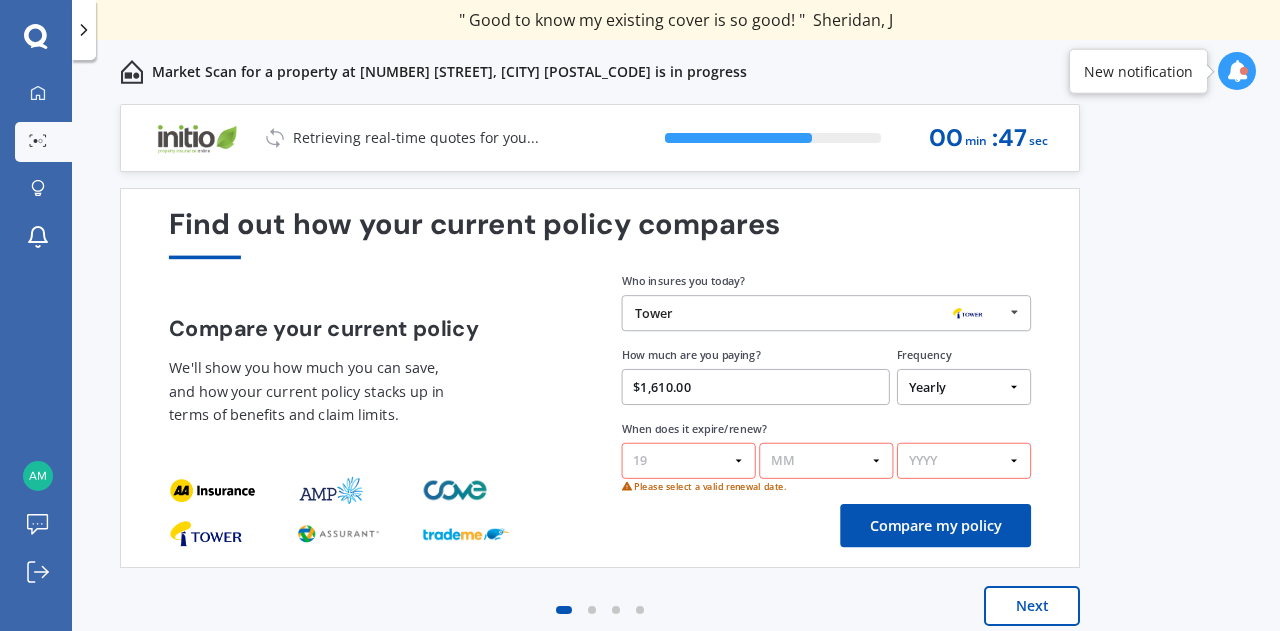 click on "DD 01 02 03 04 05 06 07 08 09 10 11 12 13 14 15 16 17 18 19 20 21 22 23 24 25 26 27 28 29 30 31" at bounding box center [689, 461] 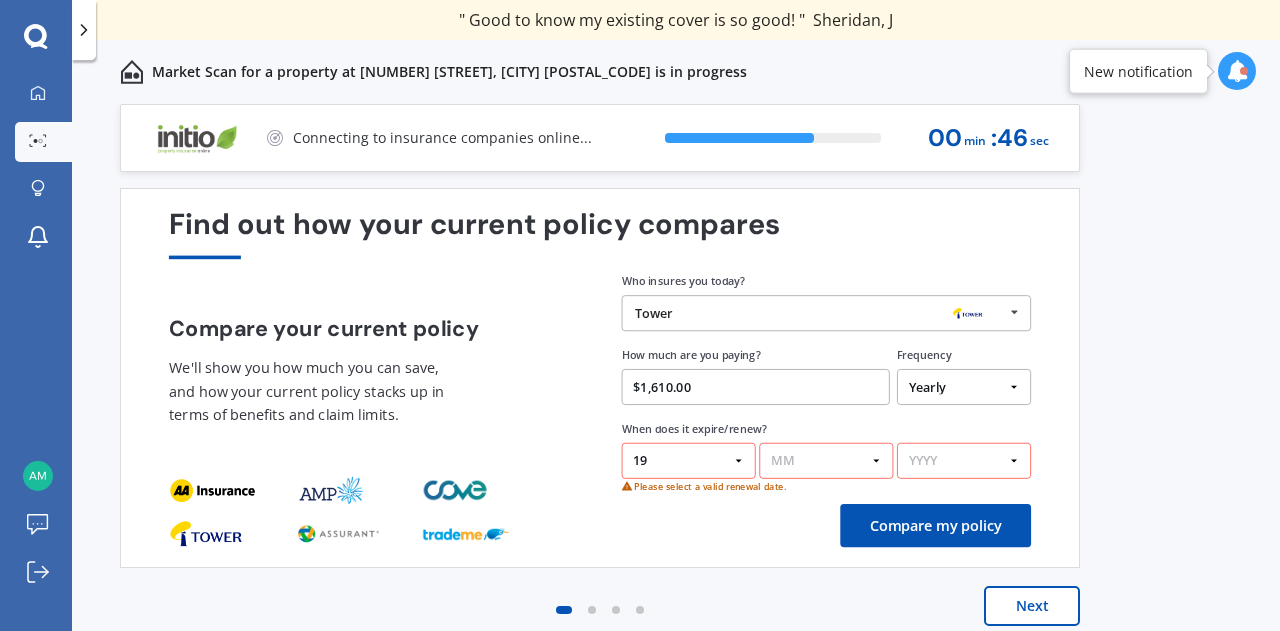 click on "MM 01 02 03 04 05 06 07 08 09 10 11 12" at bounding box center [826, 461] 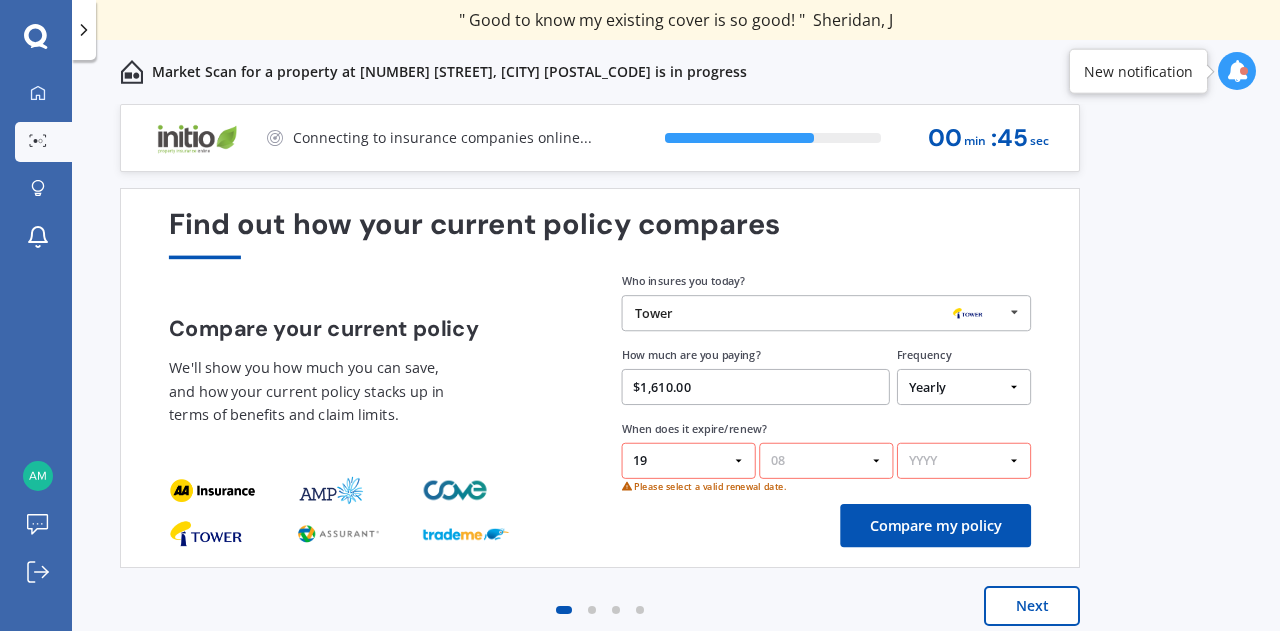 click on "MM 01 02 03 04 05 06 07 08 09 10 11 12" at bounding box center (826, 461) 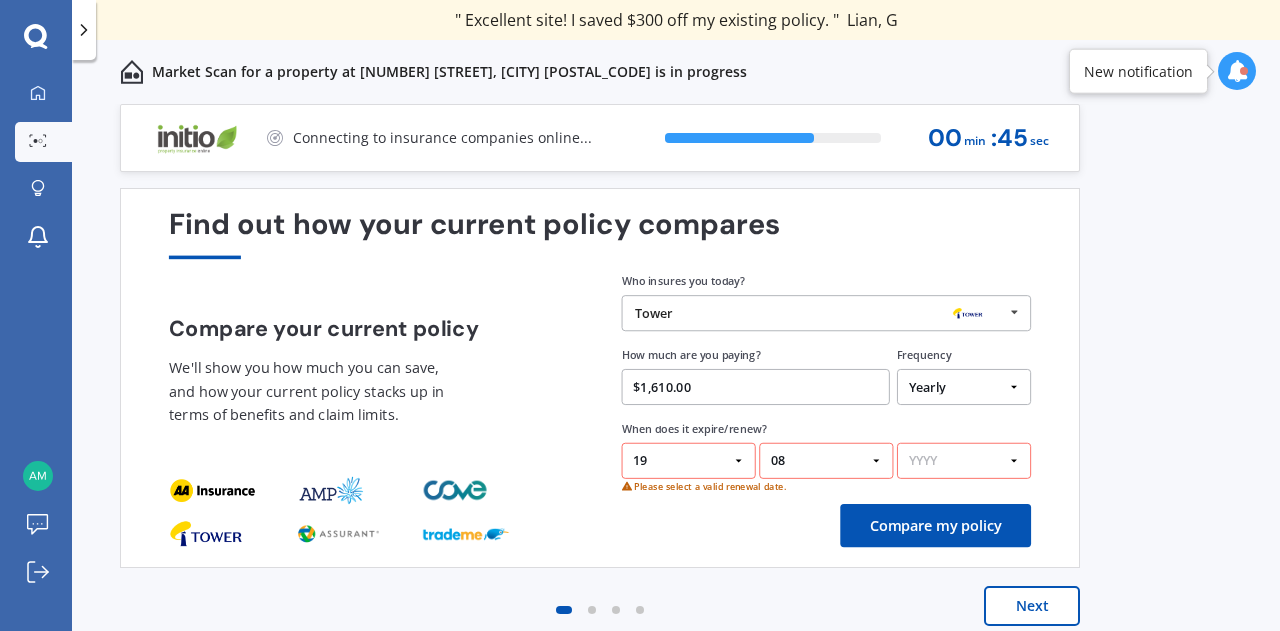 click on "MM 01 02 03 04 05 06 07 08 09 10 11 12" at bounding box center [826, 461] 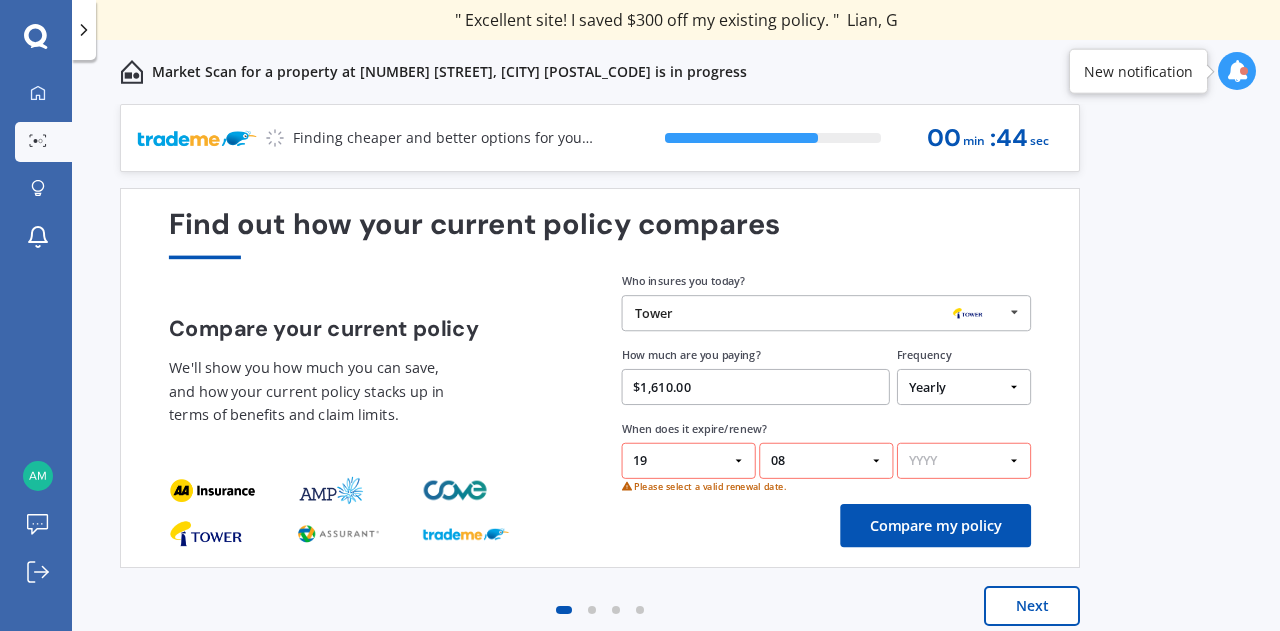 select on "07" 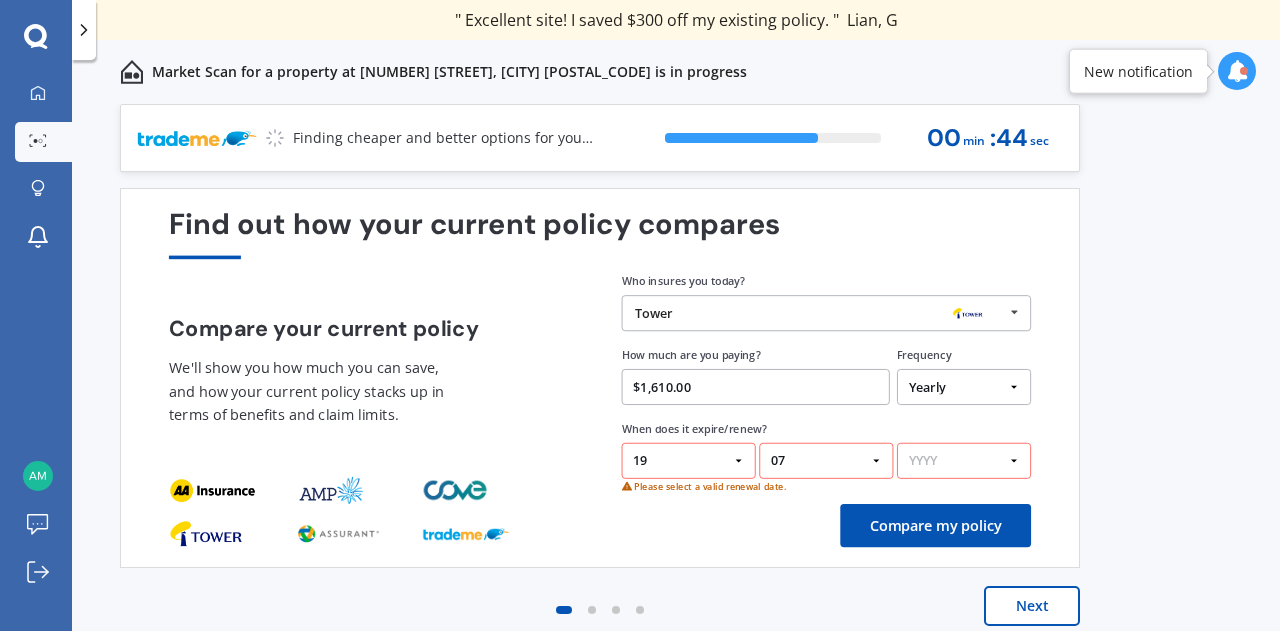 click on "MM 01 02 03 04 05 06 07 08 09 10 11 12" at bounding box center (826, 461) 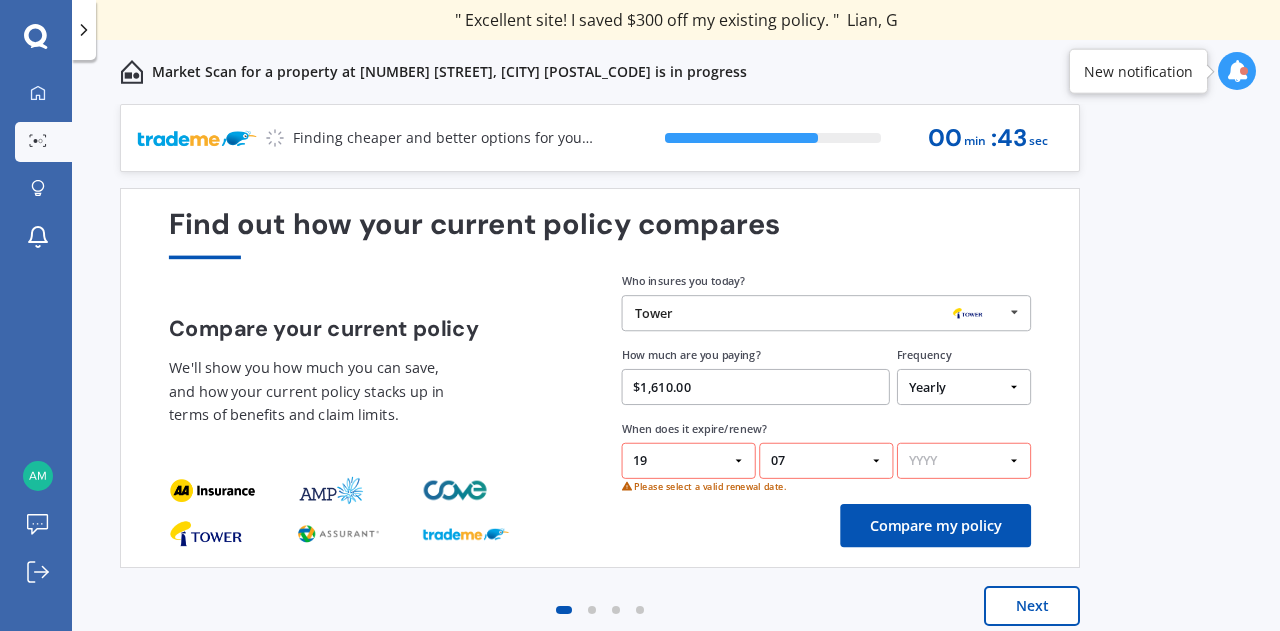 click on "YYYY 2026 2025 2024" at bounding box center [964, 461] 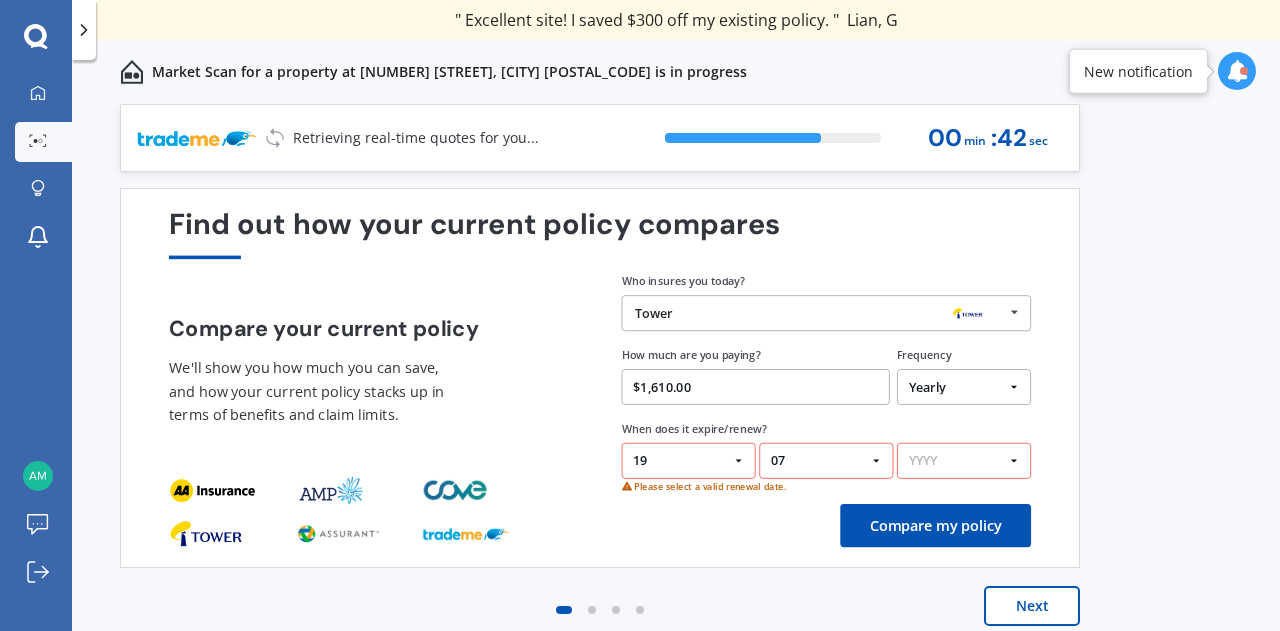 select on "2025" 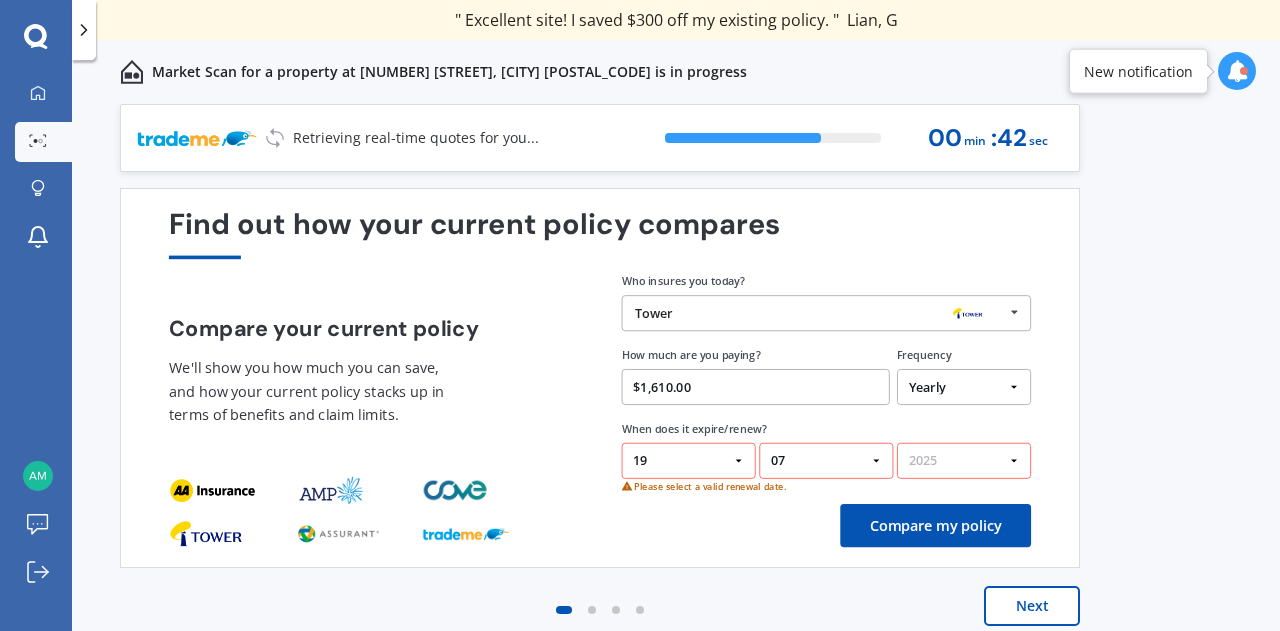 click on "YYYY 2026 2025 2024" at bounding box center [964, 461] 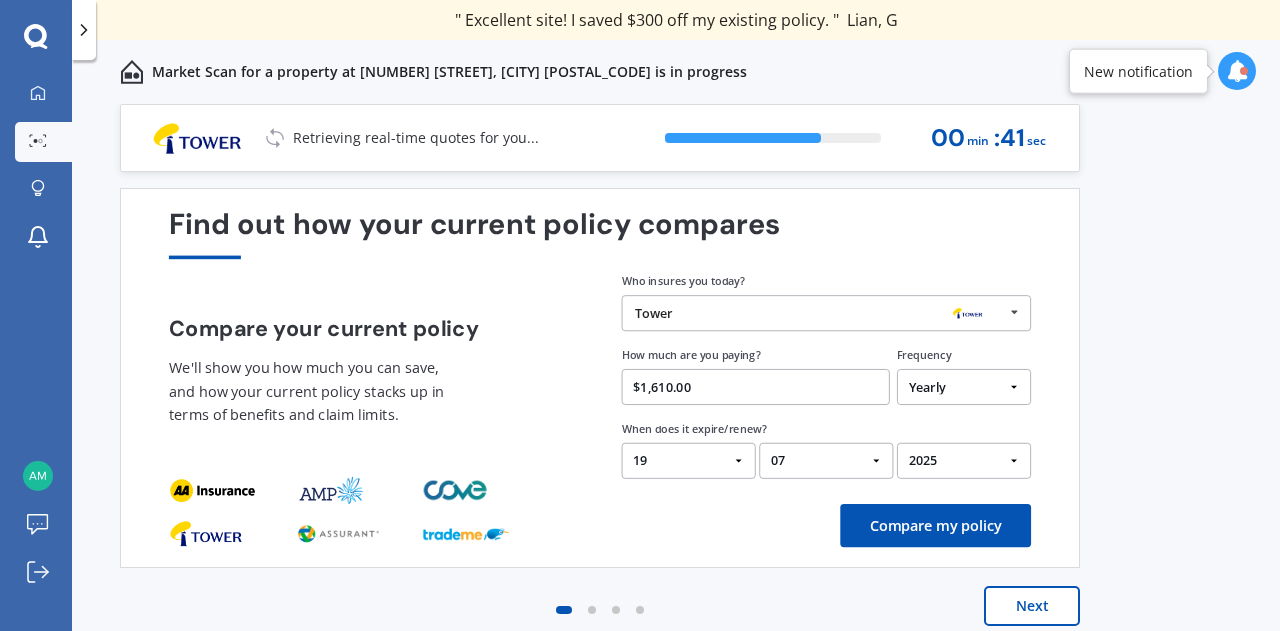 click on "Compare my policy" at bounding box center (935, 525) 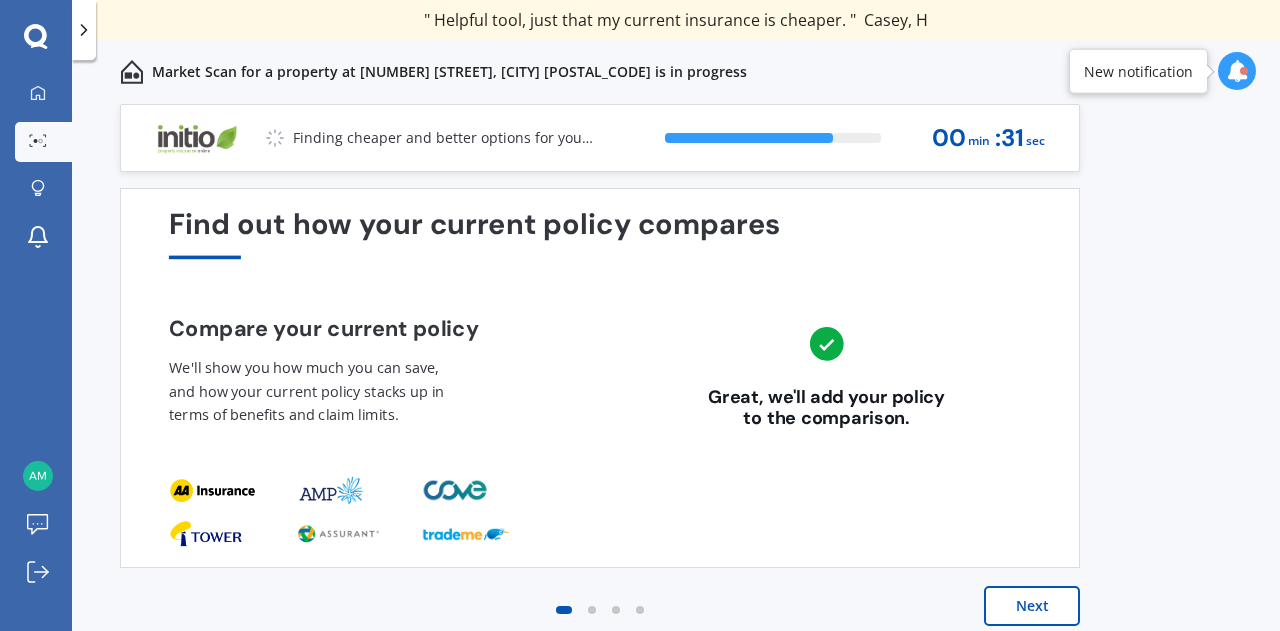 click on "Next" at bounding box center (1032, 606) 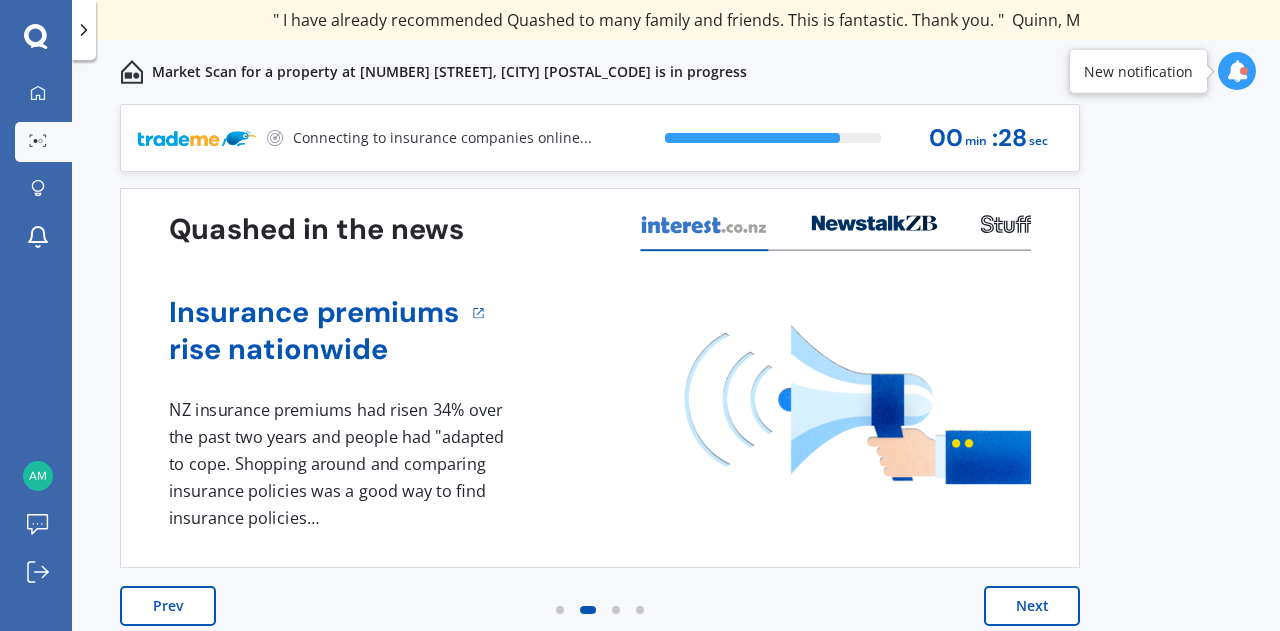 click on "Next" at bounding box center [1032, 606] 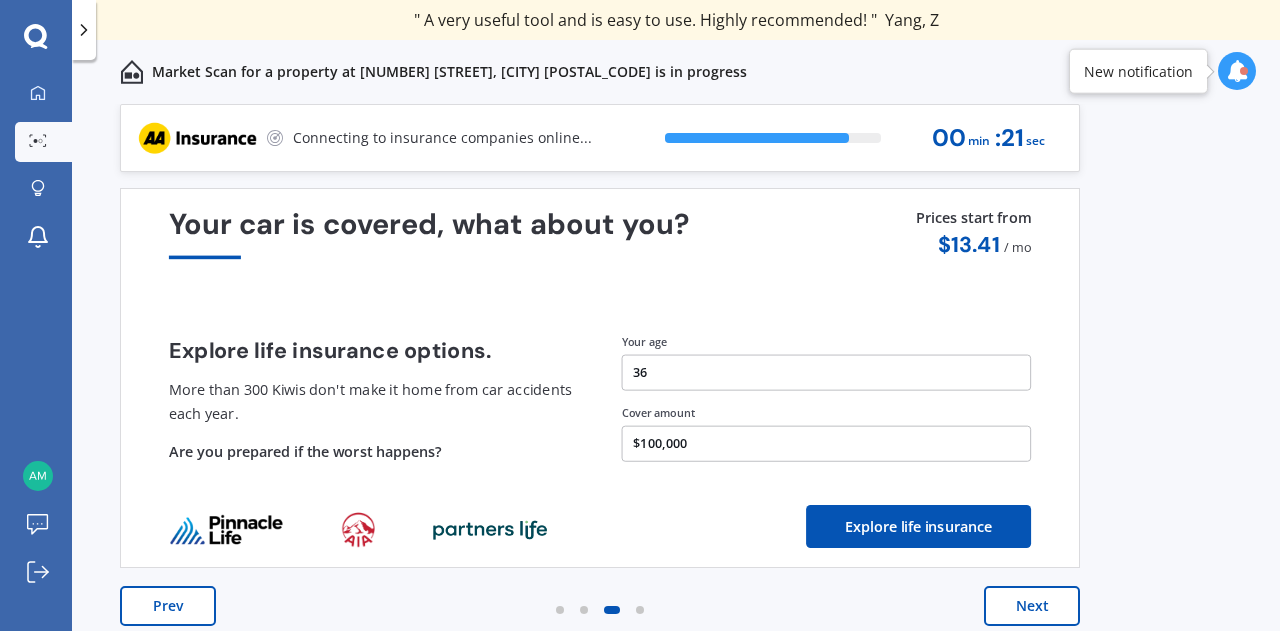 click on "Next" at bounding box center (1032, 606) 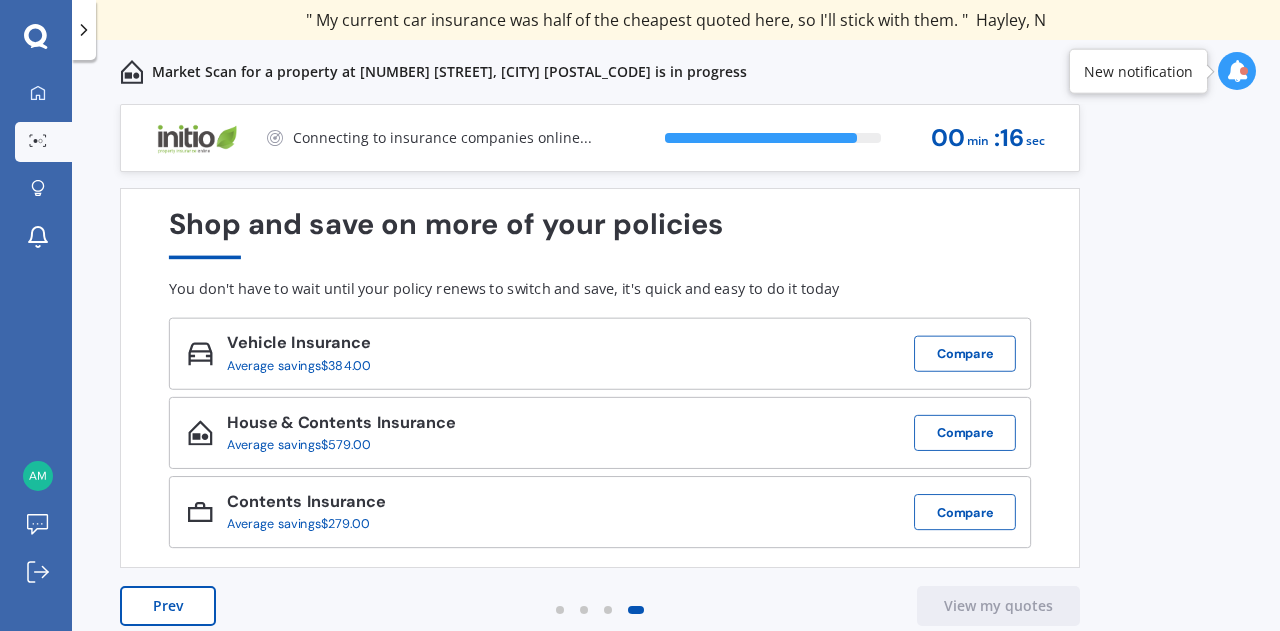 click on "Prev" at bounding box center [168, 606] 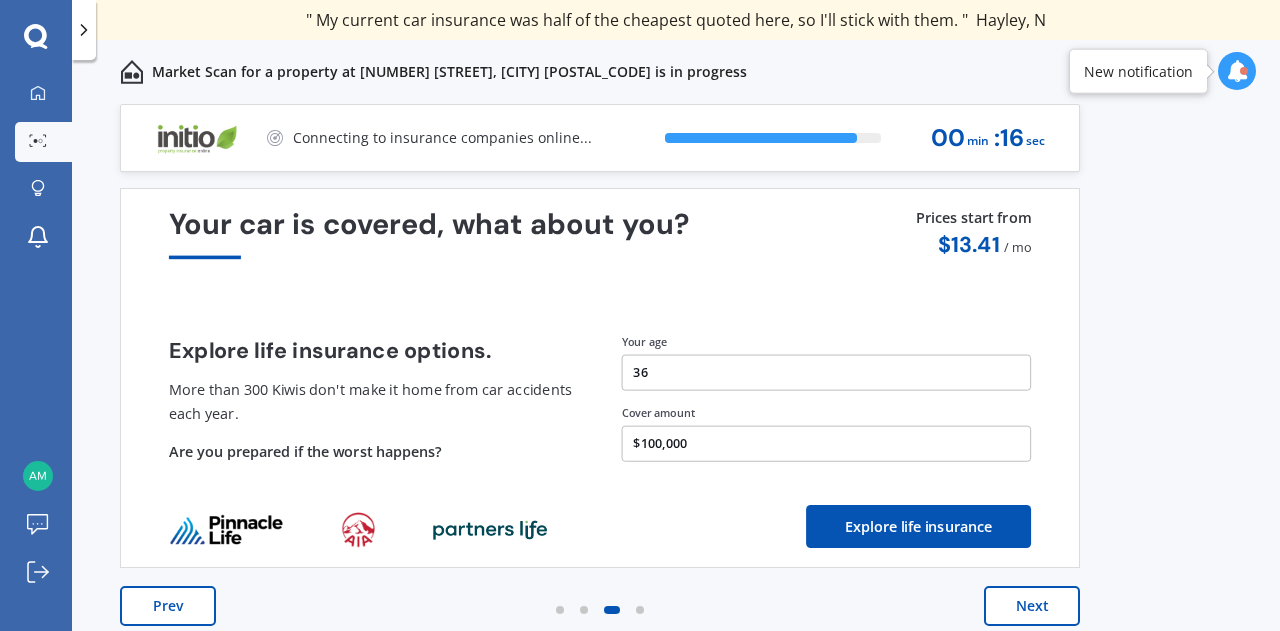 click on "Prev" at bounding box center [168, 606] 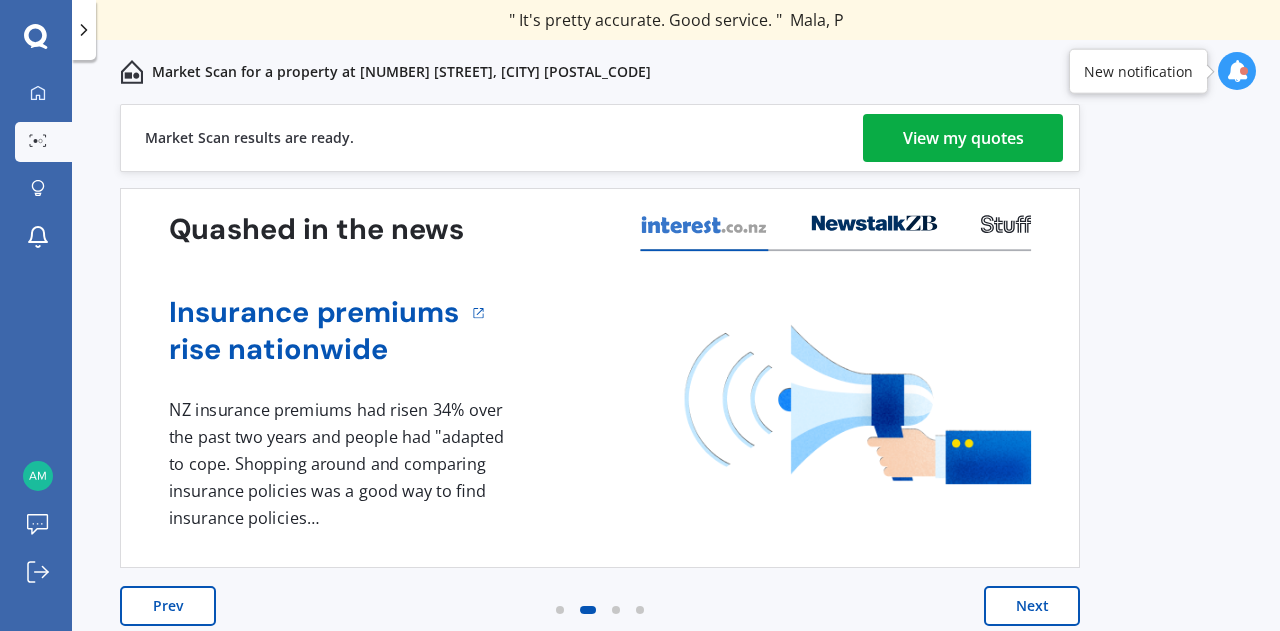 click on "View my quotes" at bounding box center (963, 138) 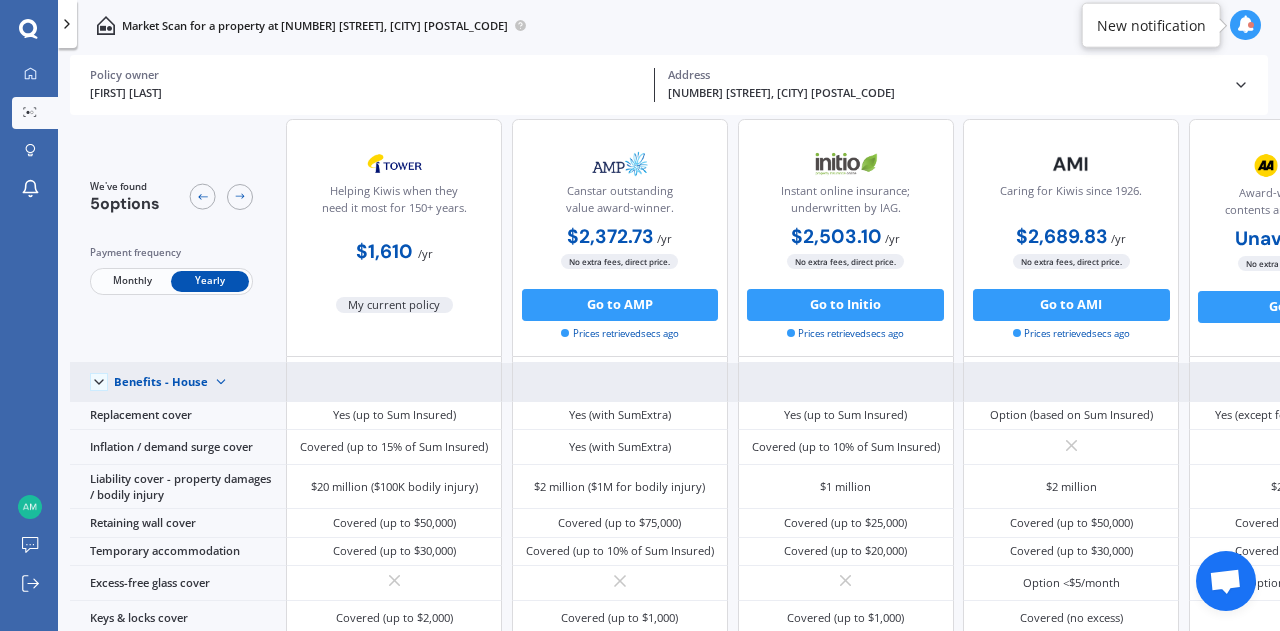 scroll, scrollTop: 79, scrollLeft: 165, axis: both 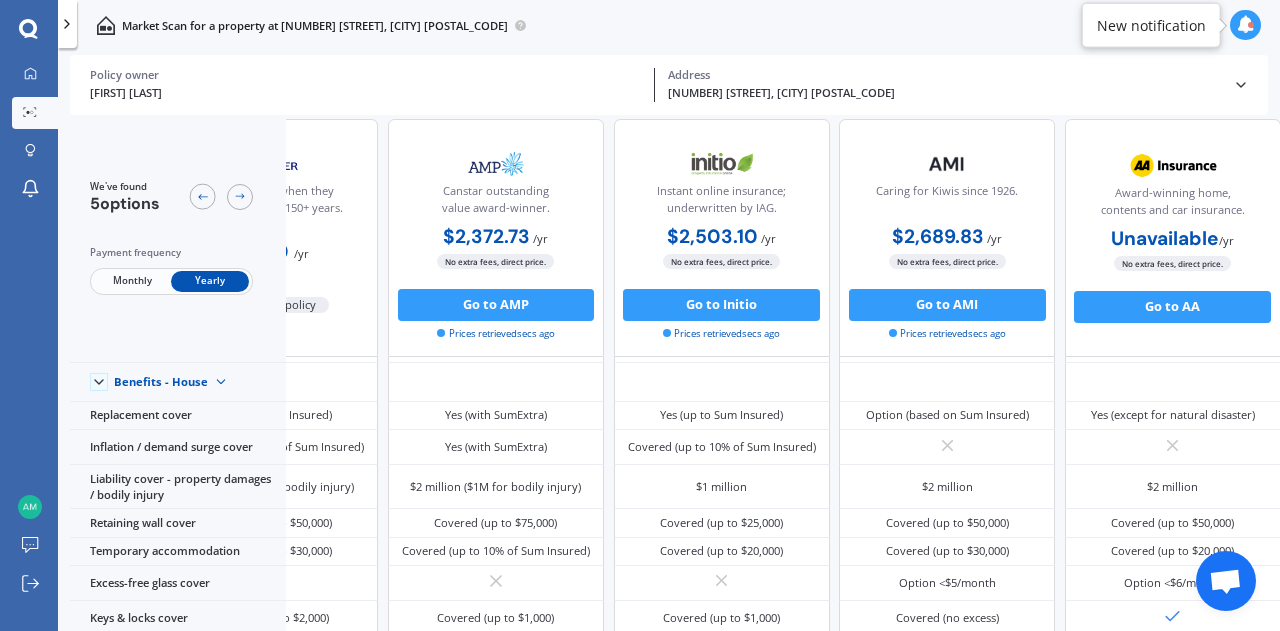 click on "No extra fees, direct price. Go to AA" at bounding box center (496, 298) 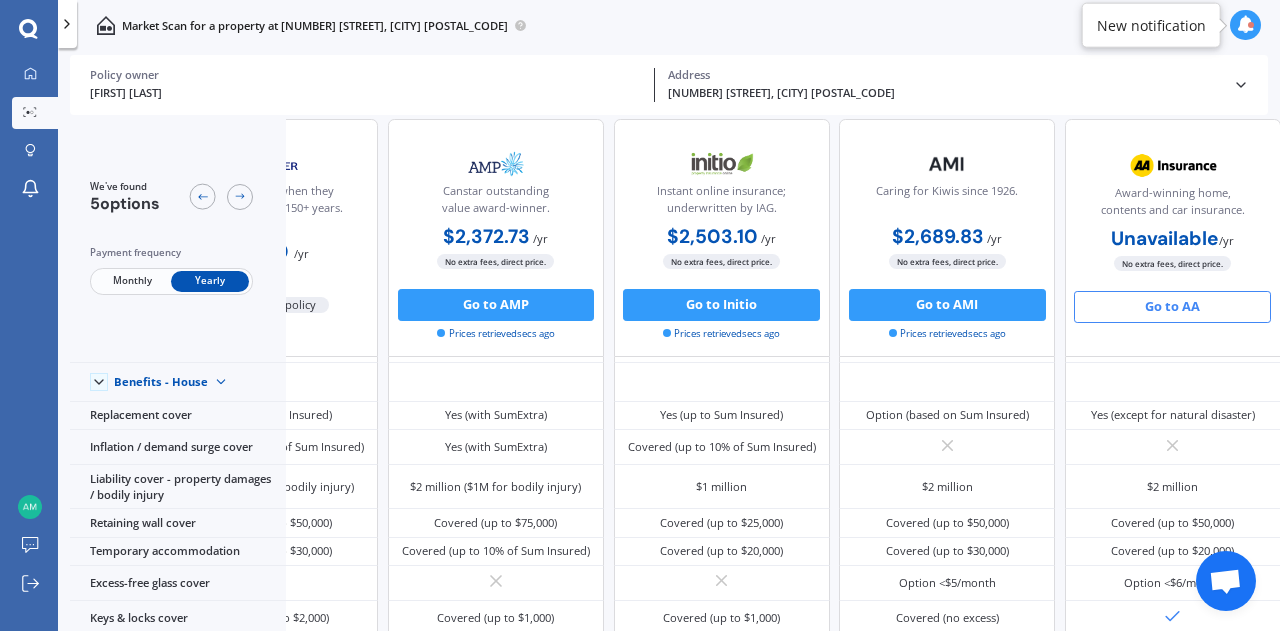 click on "Go to AA" at bounding box center (1172, 307) 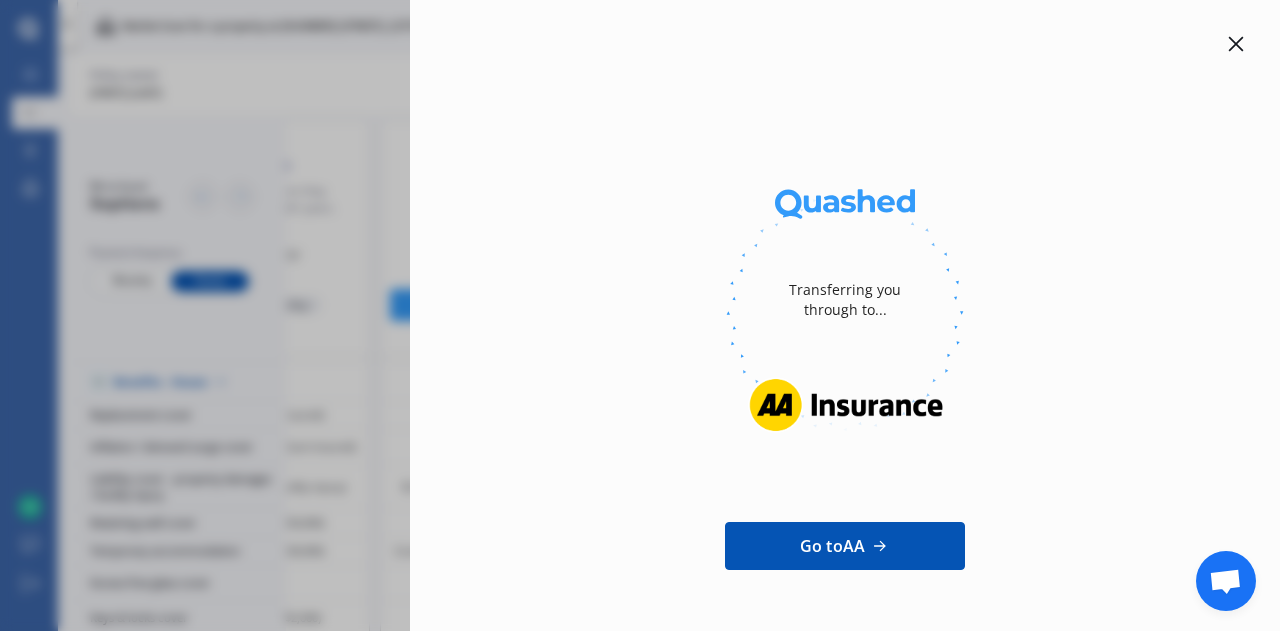 click at bounding box center (1236, 44) 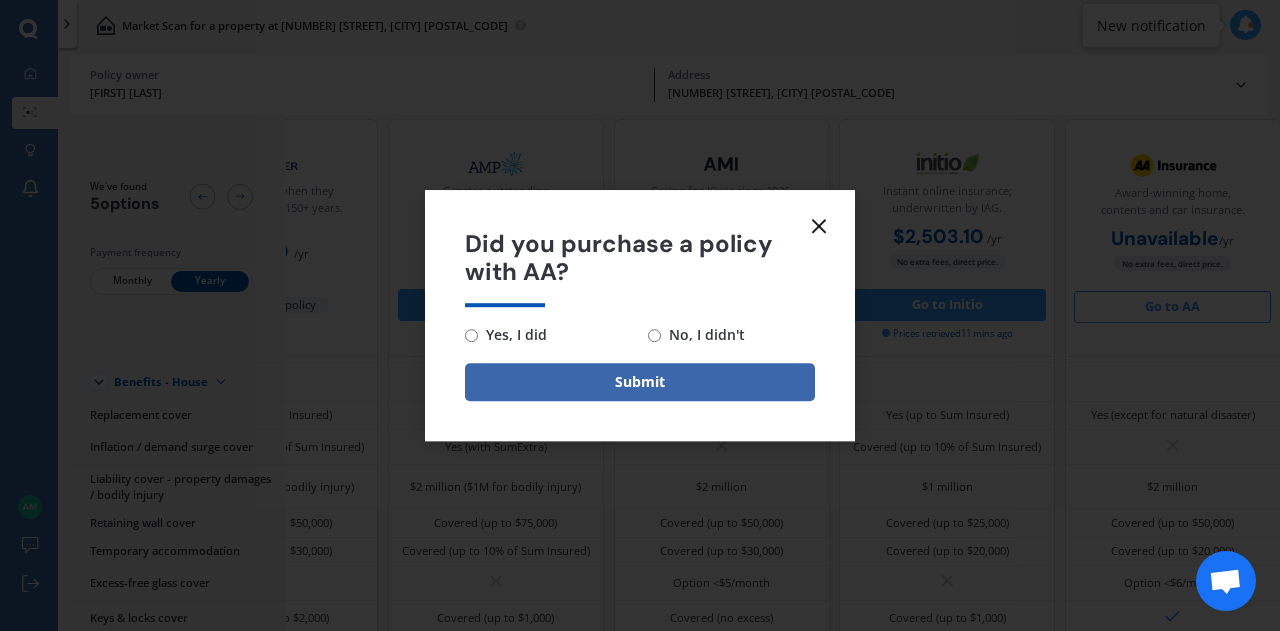 click at bounding box center (819, 226) 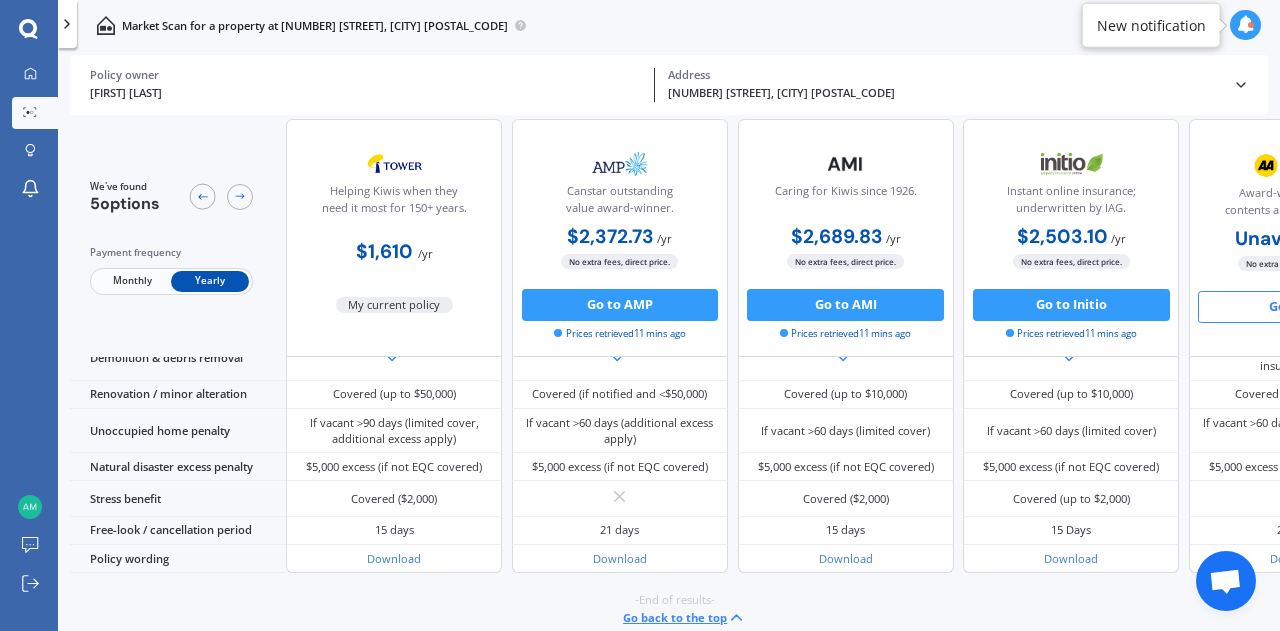 scroll, scrollTop: 864, scrollLeft: 0, axis: vertical 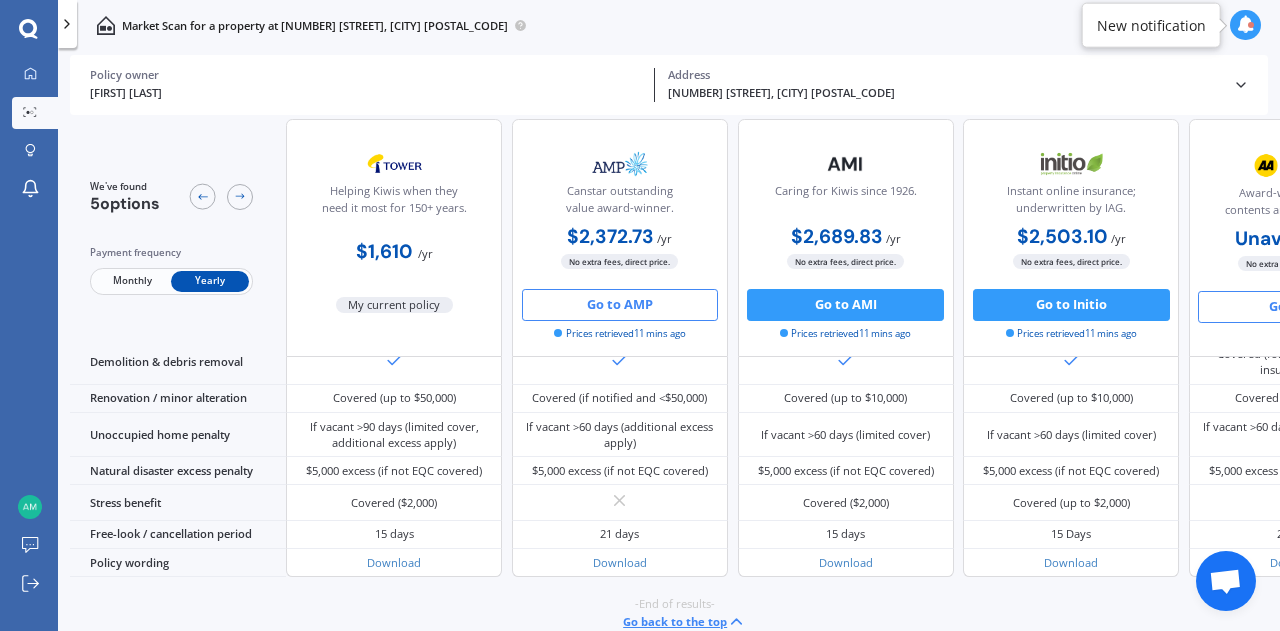 click on "Go to AMP" at bounding box center (620, 305) 